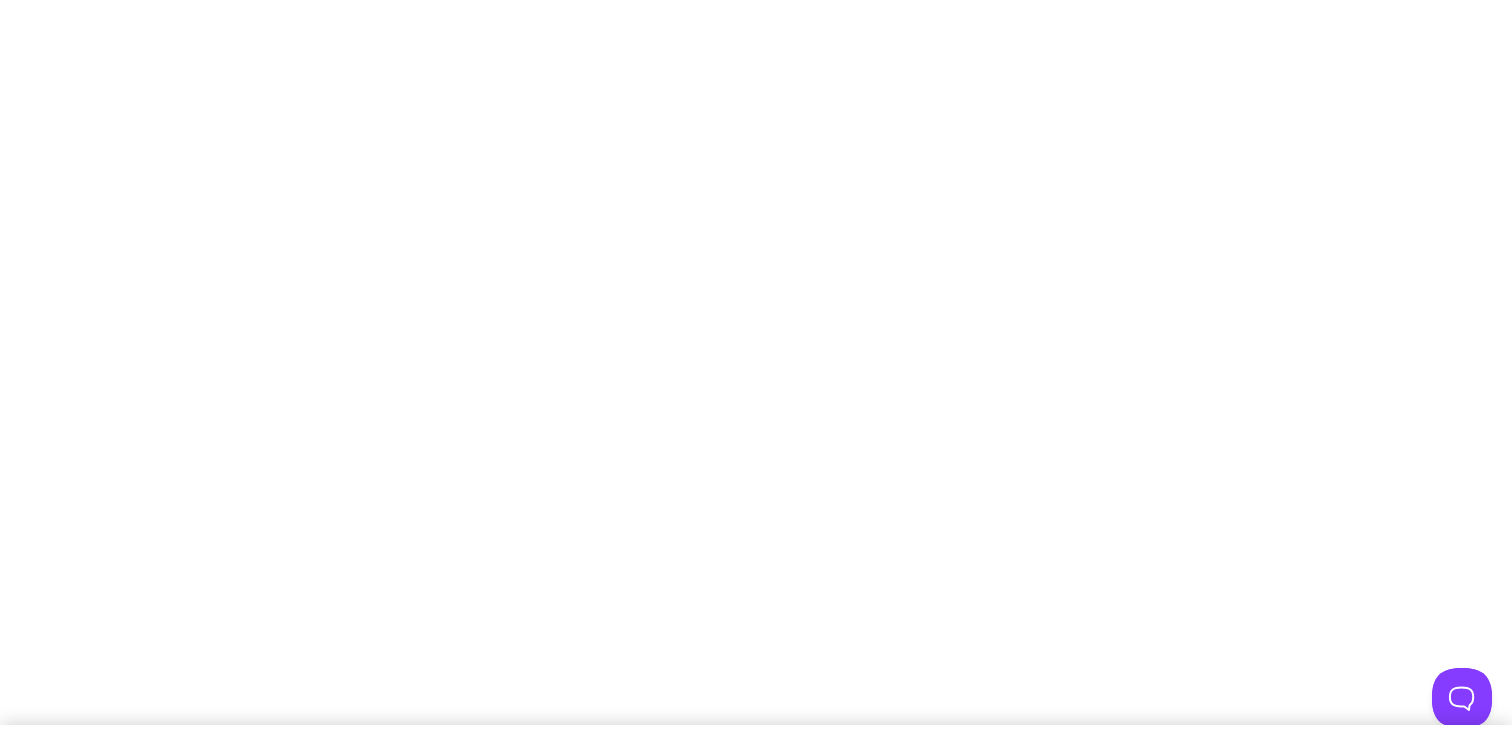 scroll, scrollTop: 0, scrollLeft: 0, axis: both 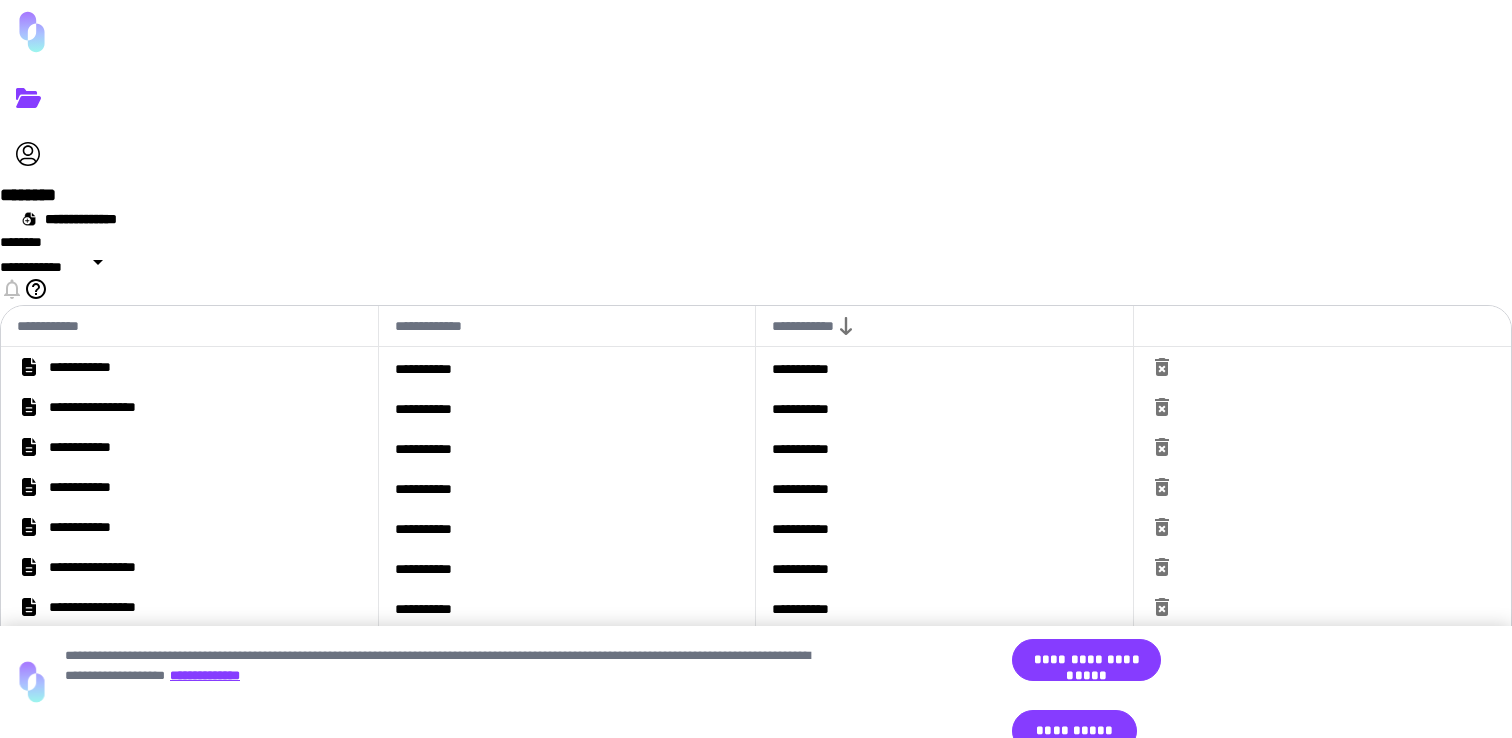 click on "**********" at bounding box center [1164, 661] 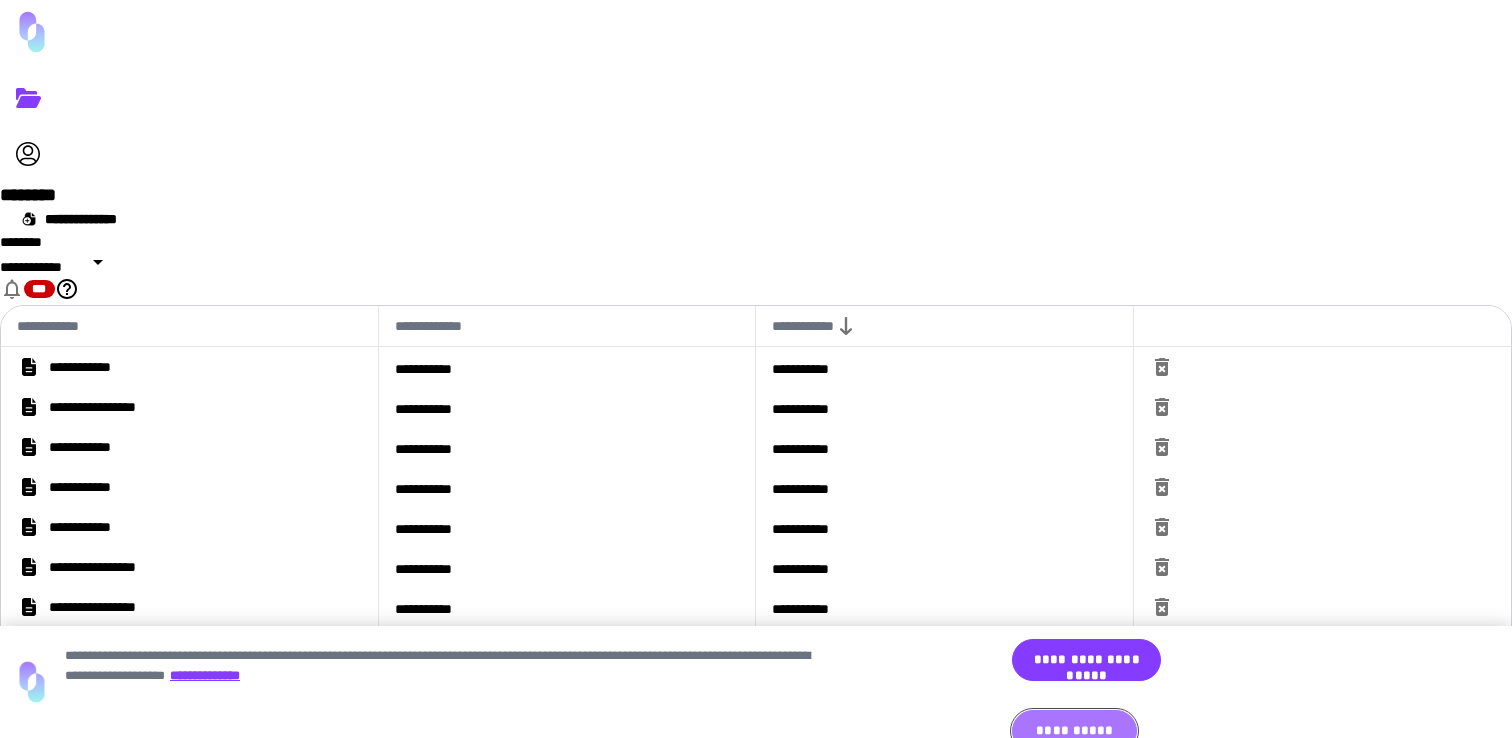 click on "**********" at bounding box center (1074, 731) 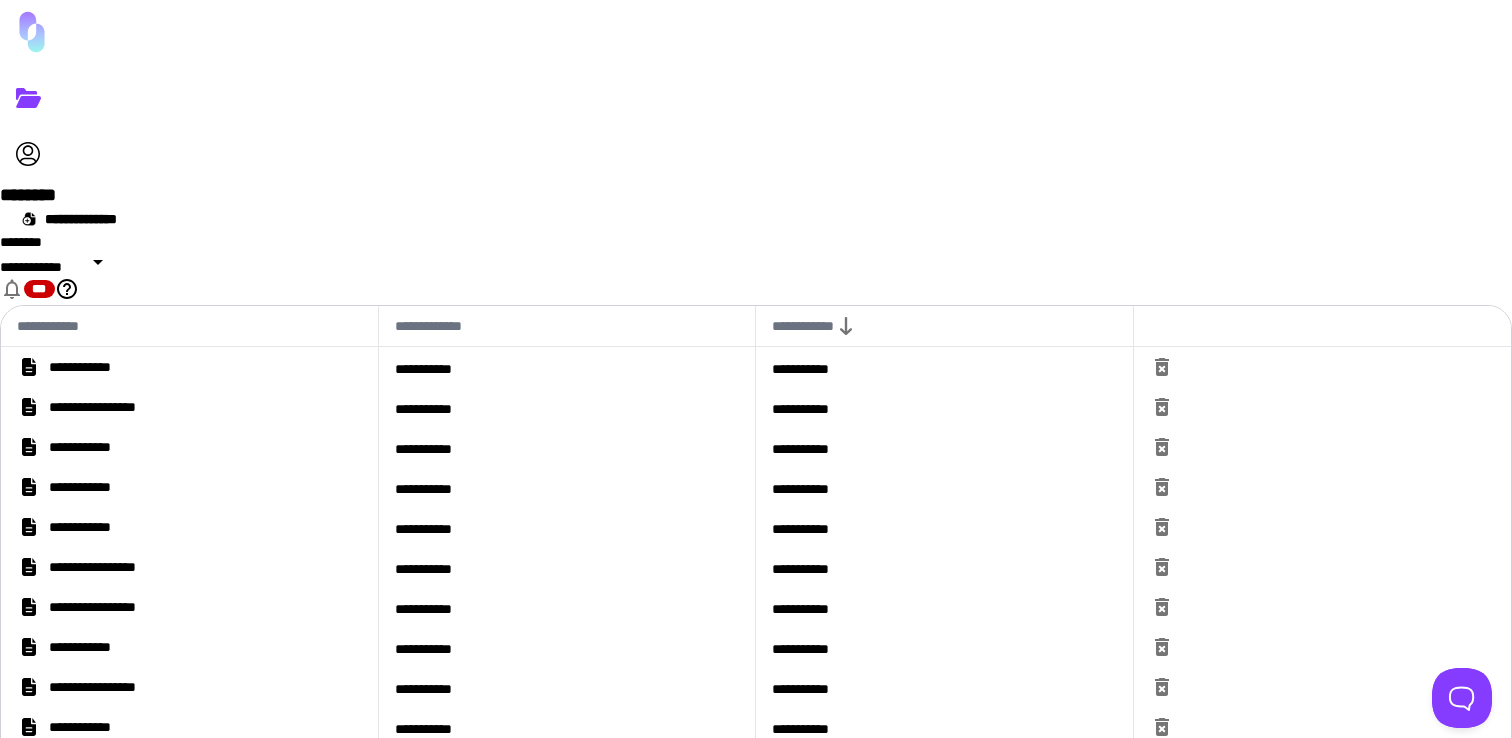 click on "**********" at bounding box center (98, 367) 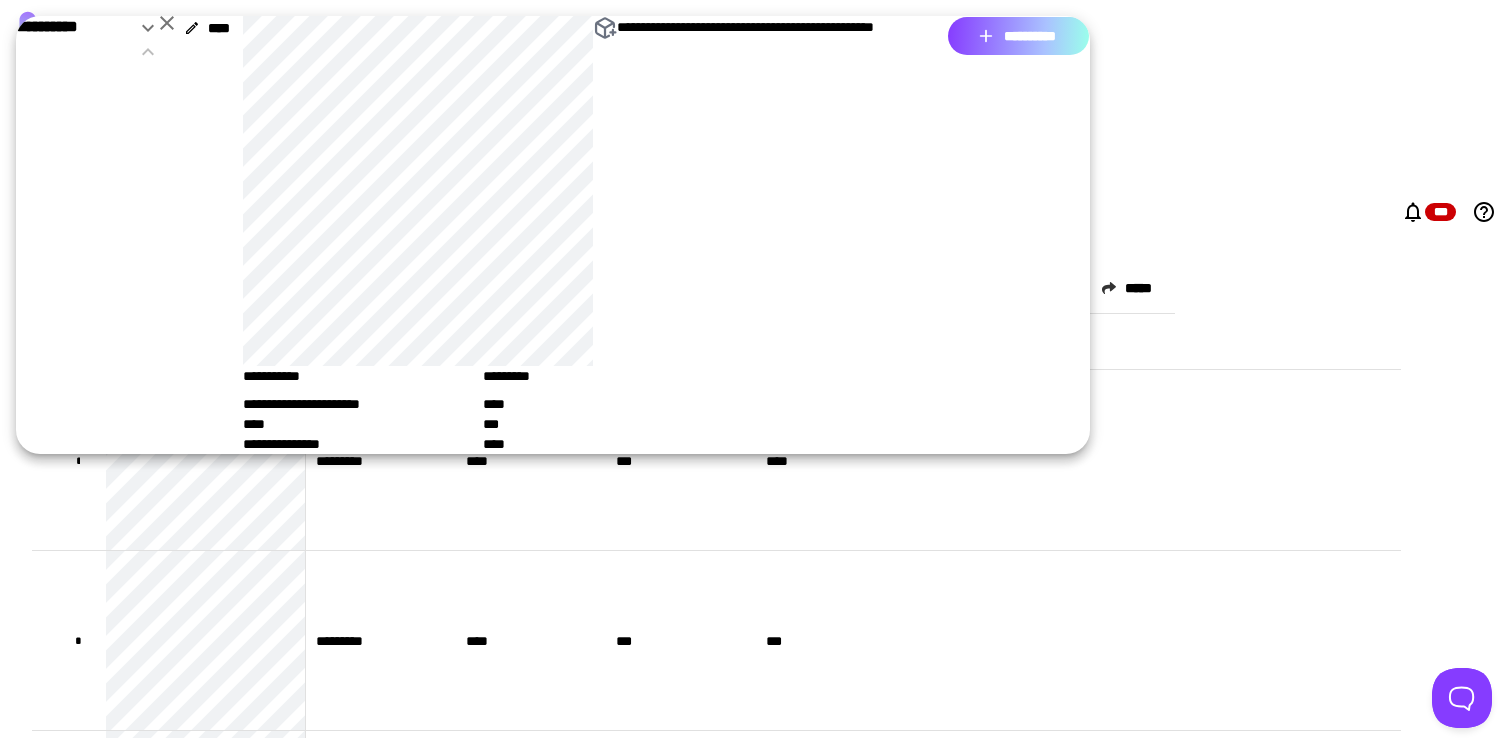 click on "**********" at bounding box center (1018, 36) 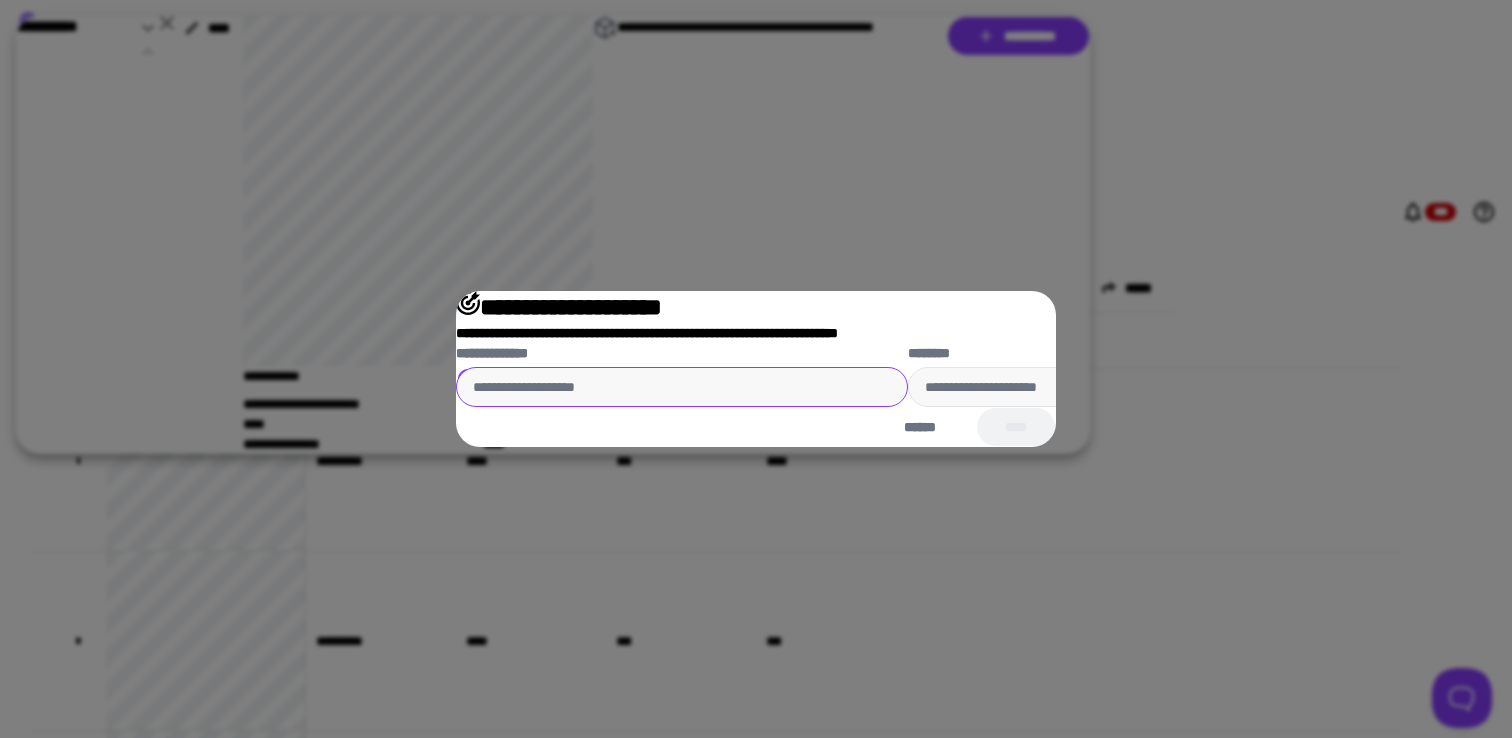 click on "**********" at bounding box center [682, 387] 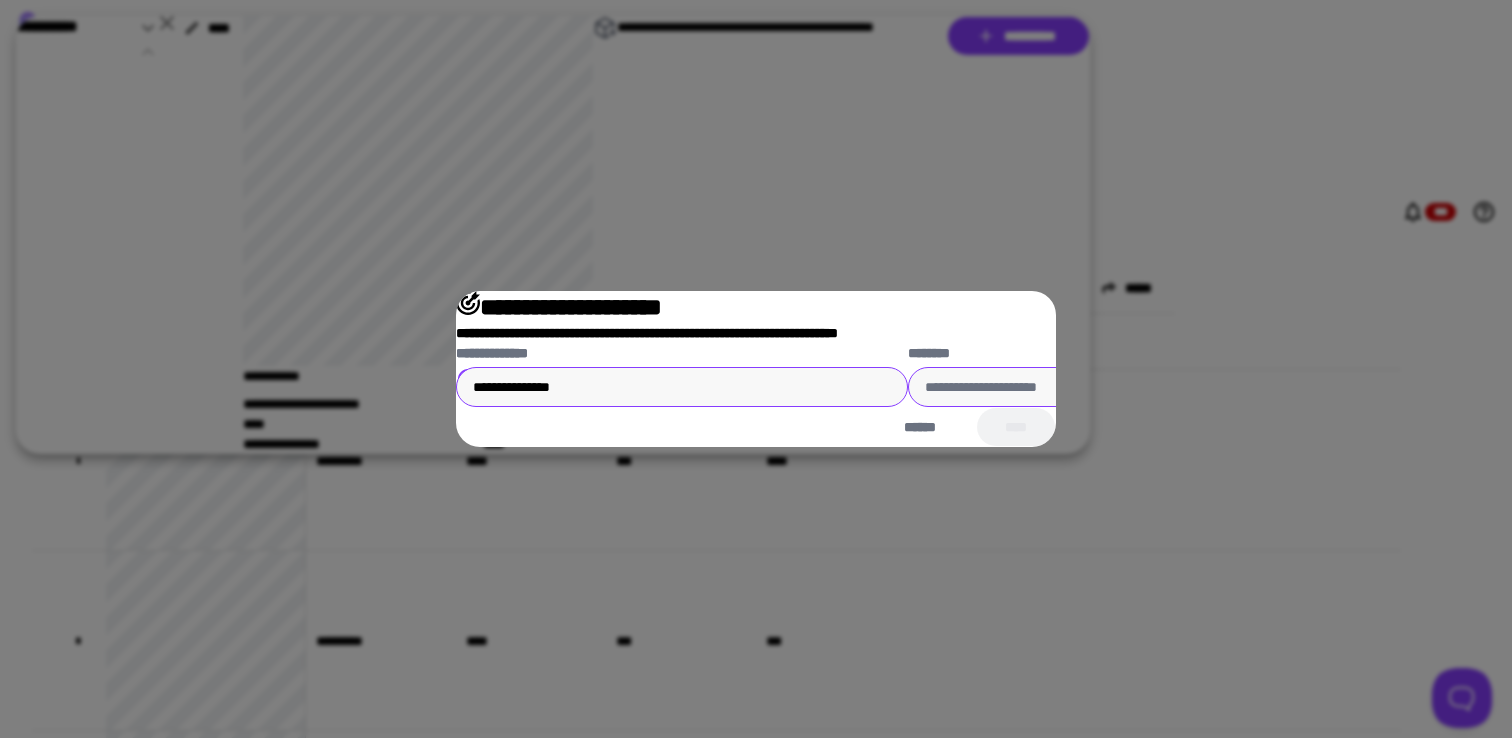 click on "********" at bounding box center (1134, 387) 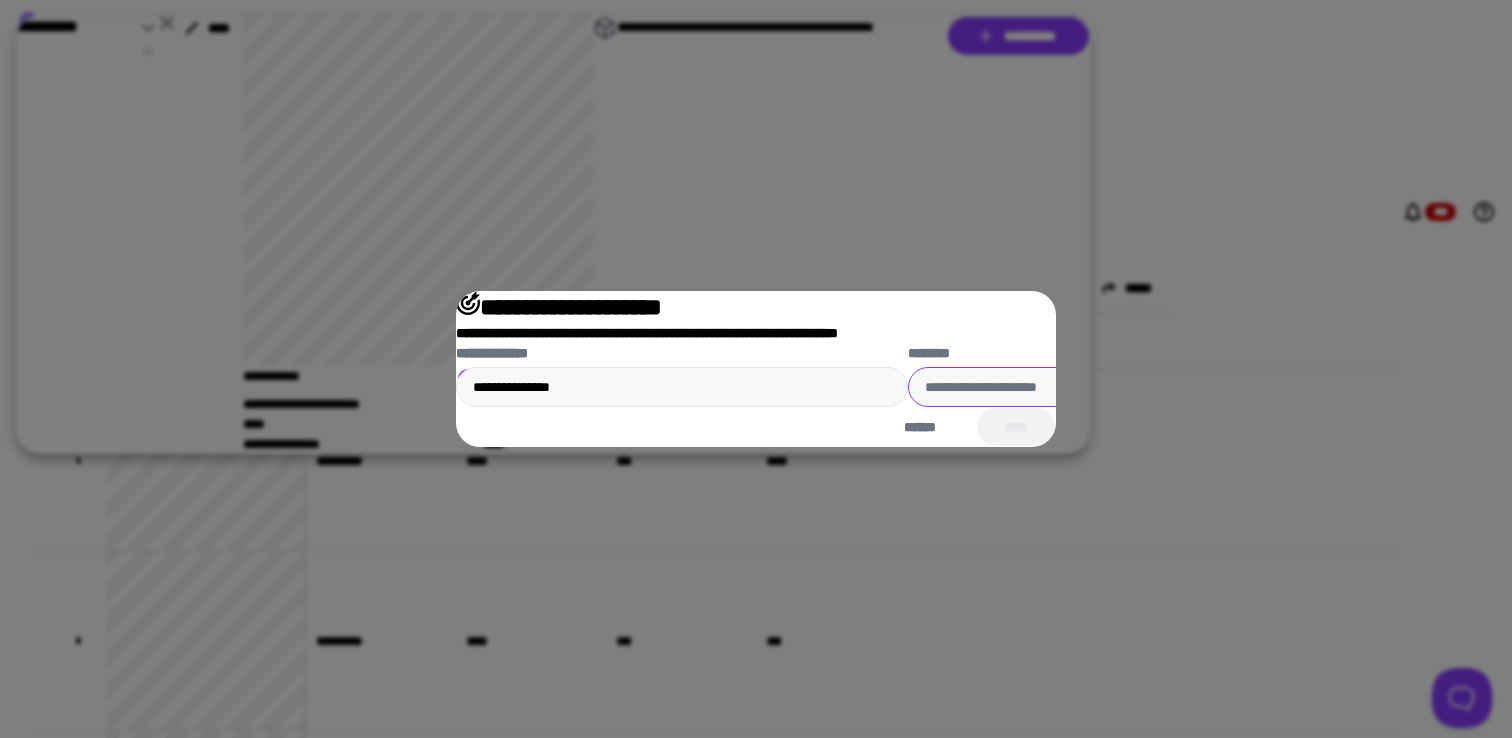 type on "**********" 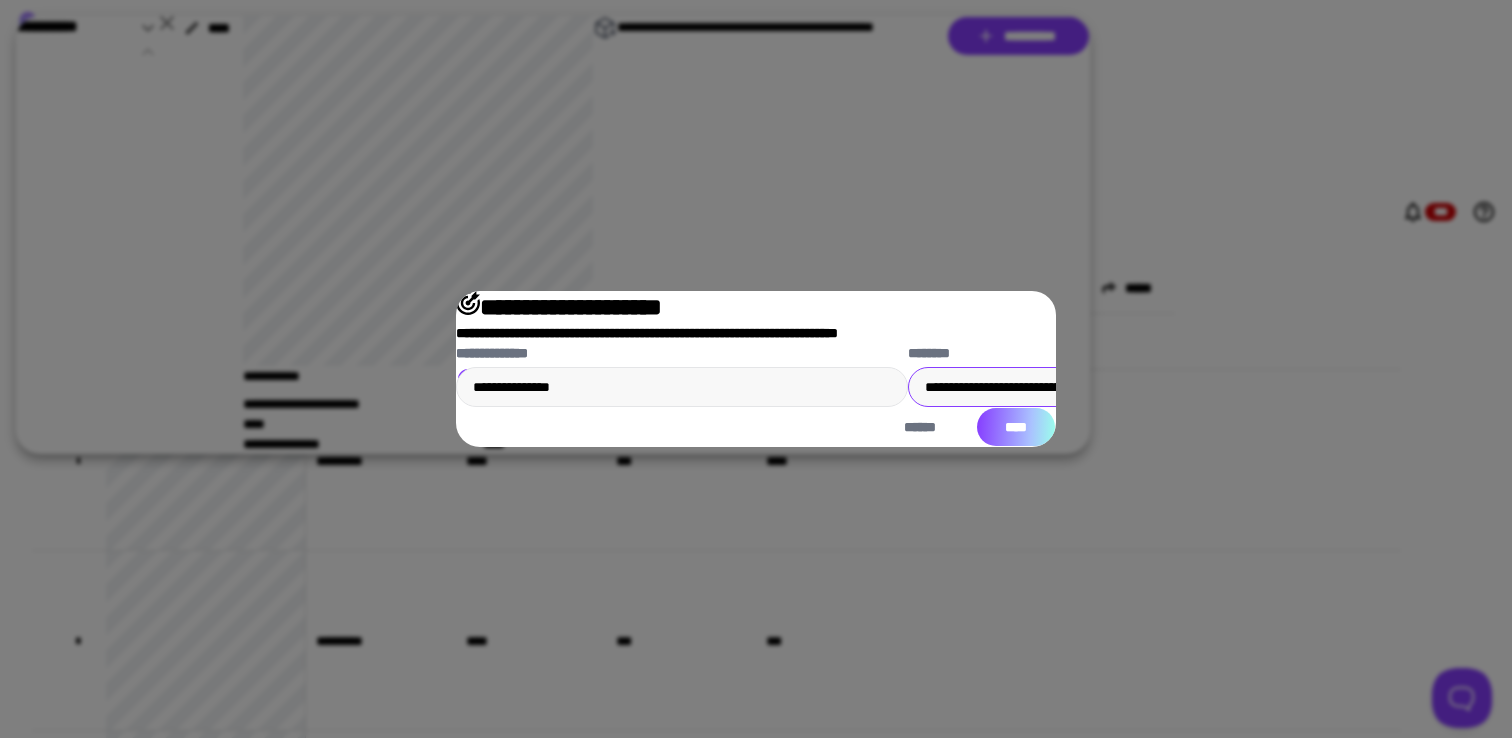 click on "****" at bounding box center [1016, 427] 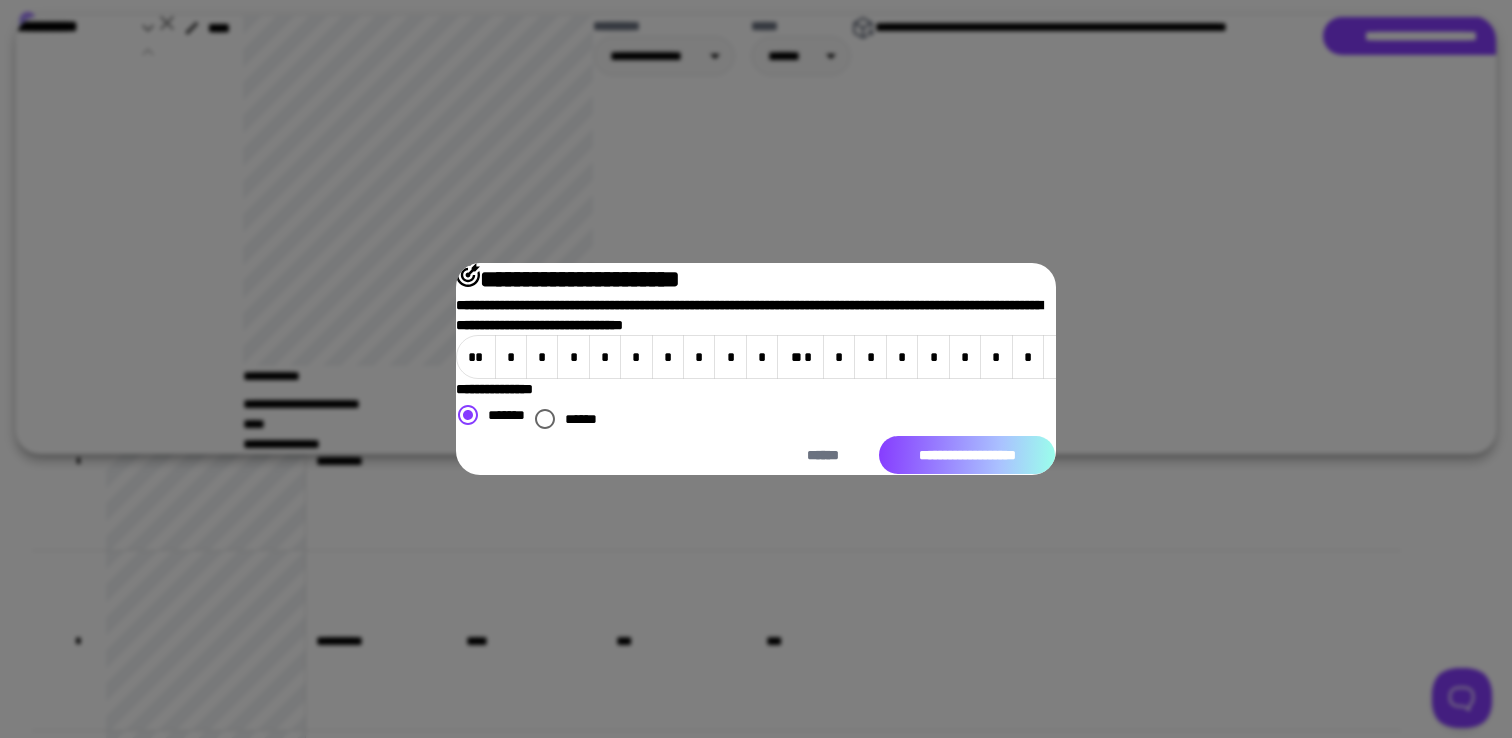 click on "**********" at bounding box center [967, 455] 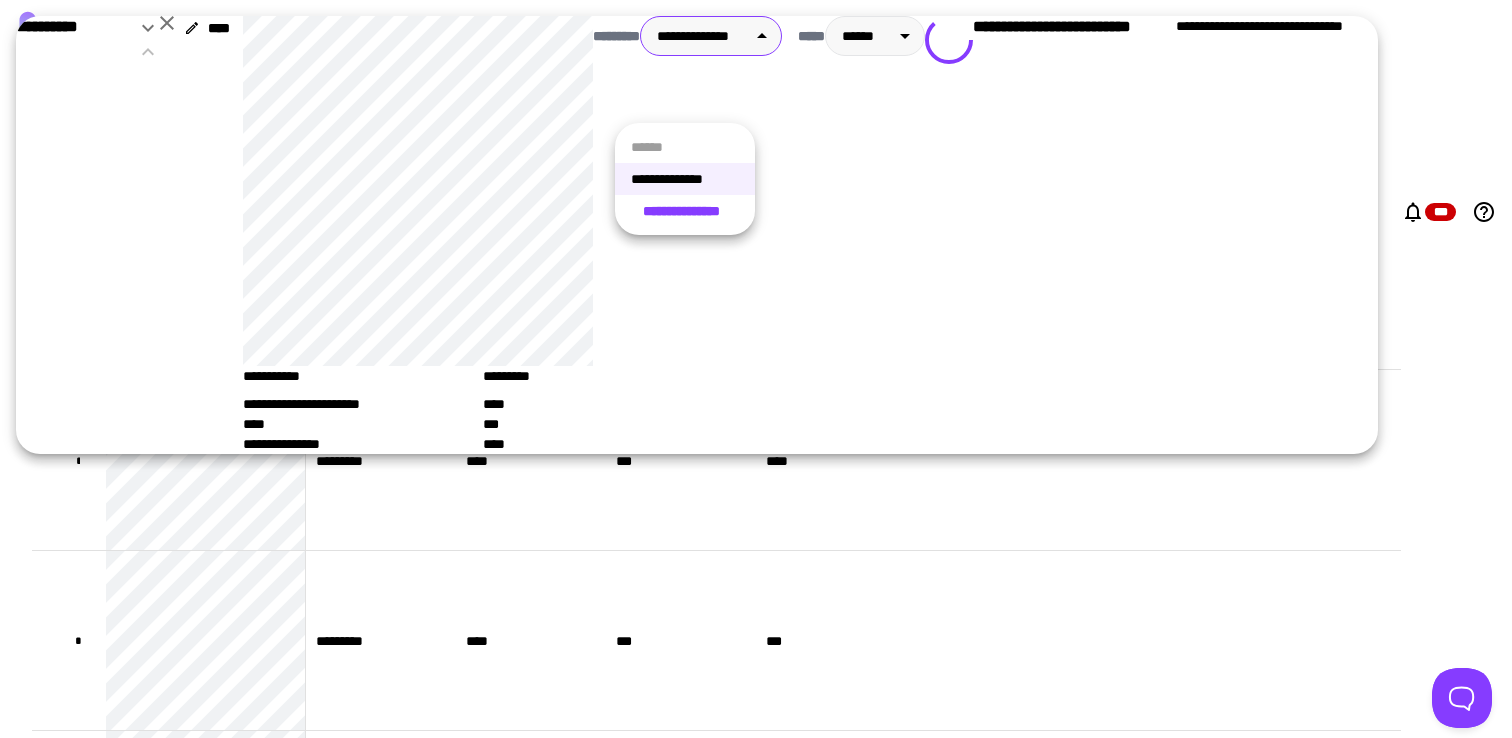click on "[FIRST] [LAST] [EMAIL] [PHONE] [ADDRESS] [CITY] [STATE] [ZIP] [COUNTRY] [CREDIT_CARD] [EXPIRY_DATE] [CVV] [NAME_ON_CARD] [BILLING_ADDRESS] [BILLING_CITY] [BILLING_STATE] [BILLING_ZIP] [BILLING_COUNTRY] [PHONE_NUMBER] [EMAIL_ADDRESS] [DATE_OF_BIRTH] [AGE] [GENDER] [NATIONALITY] [PASSPORT_NUMBER] [DRIVER_LICENSE_NUMBER]" at bounding box center (756, 369) 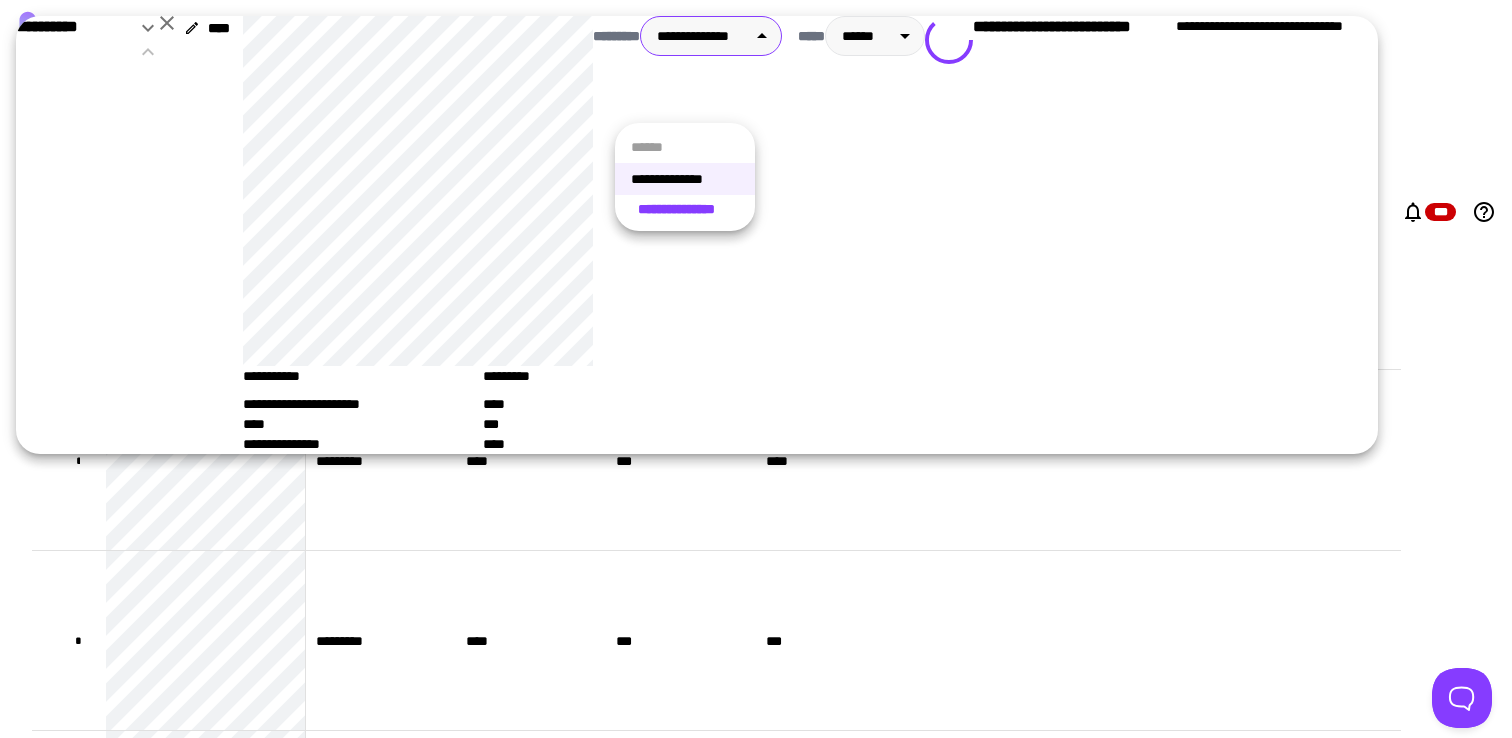 click on "**********" at bounding box center (677, 209) 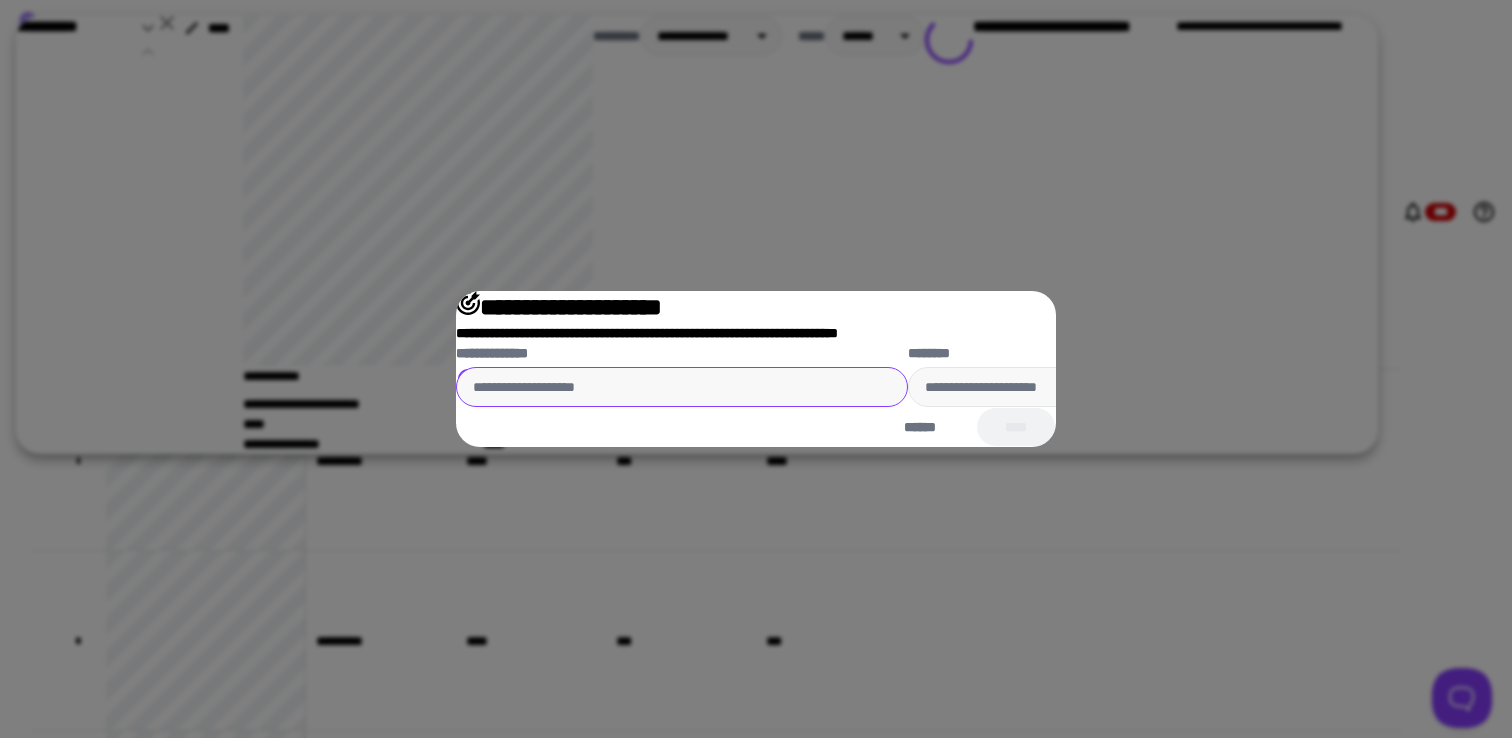 click on "**********" at bounding box center (682, 387) 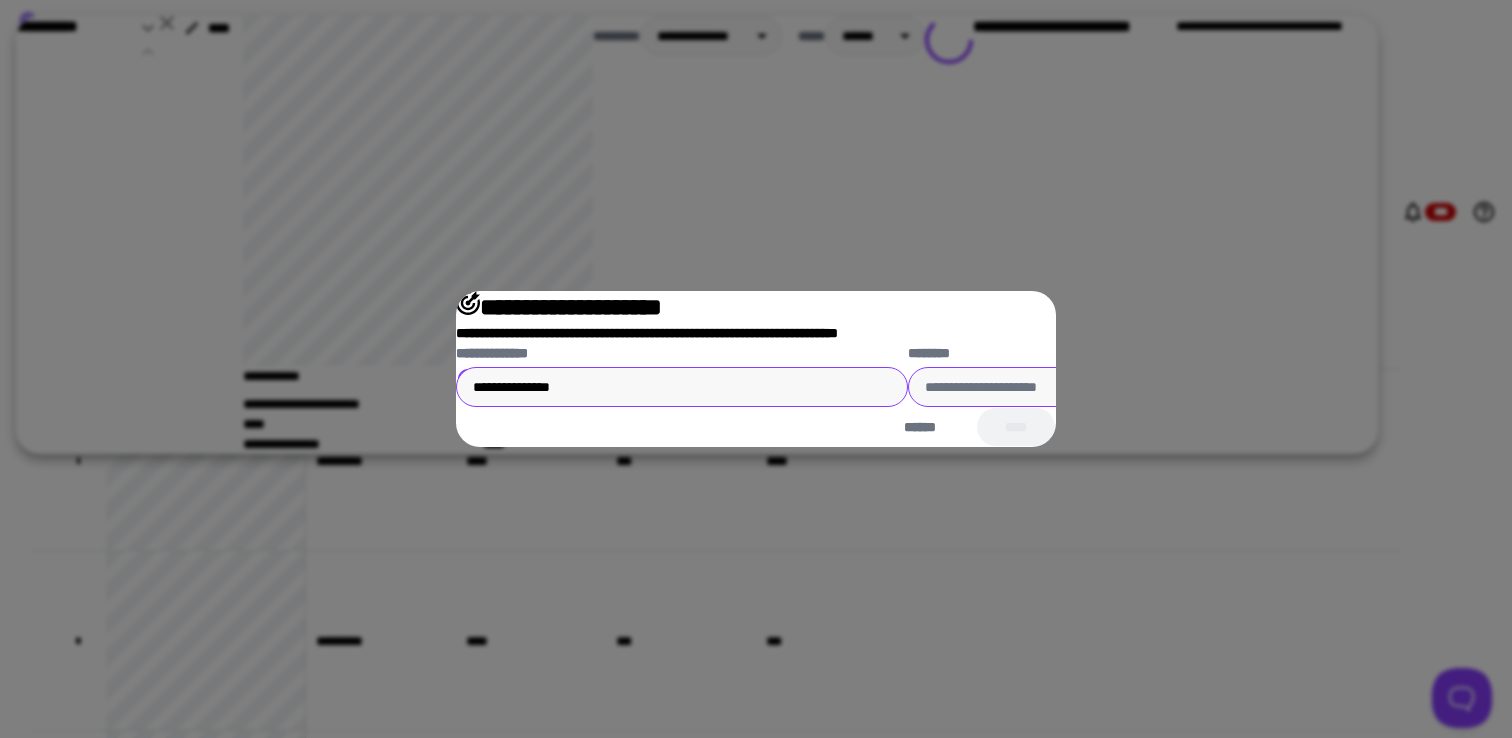 click on "********" at bounding box center [1134, 387] 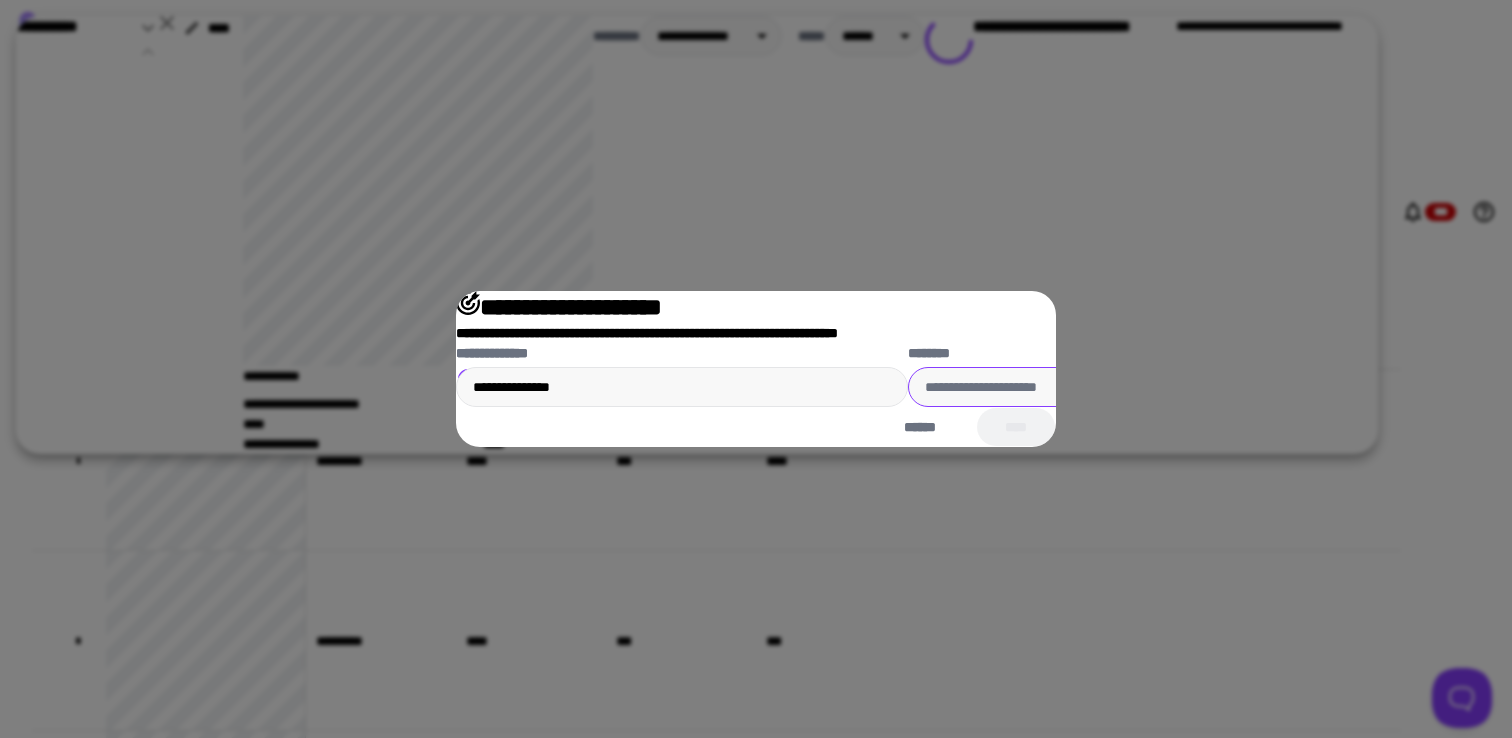type on "**********" 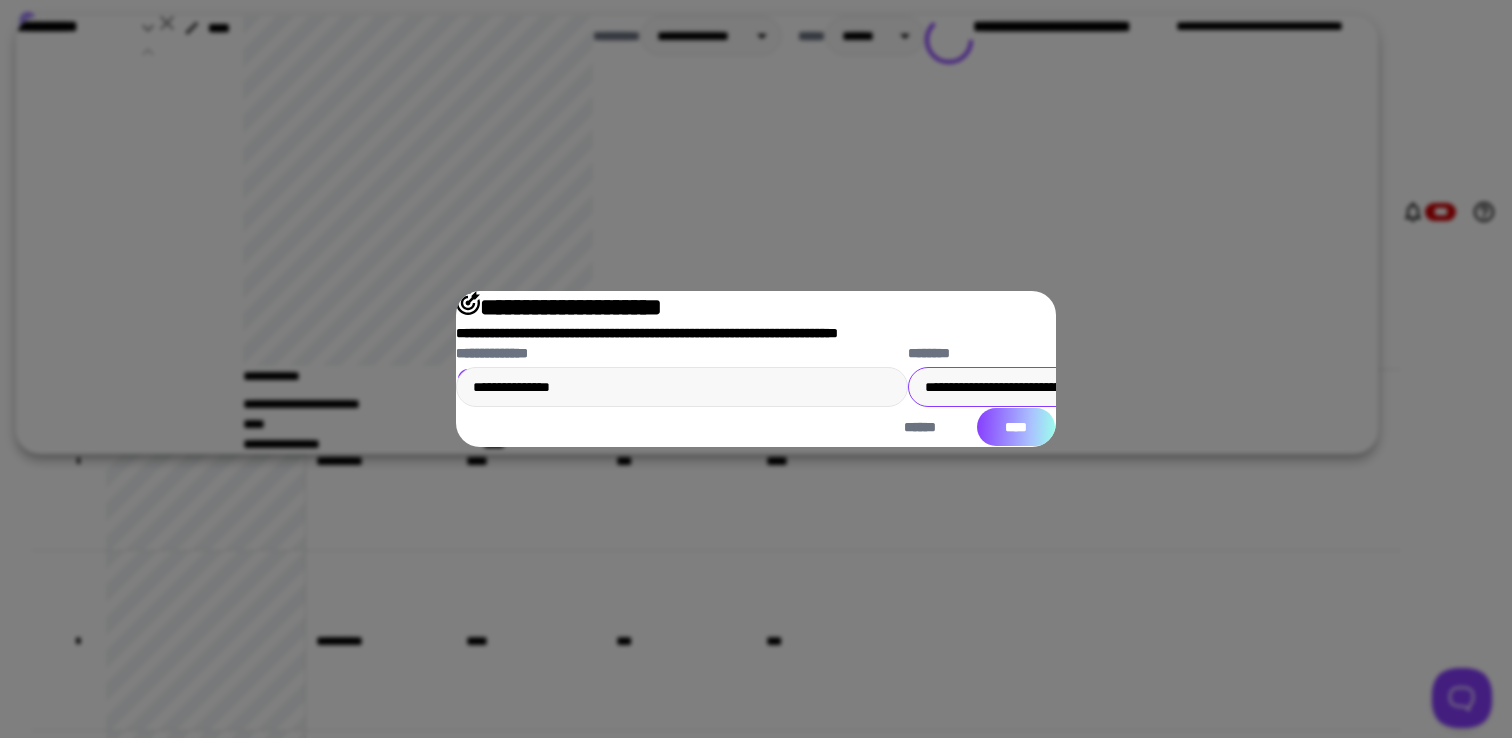 click on "****" at bounding box center (1016, 427) 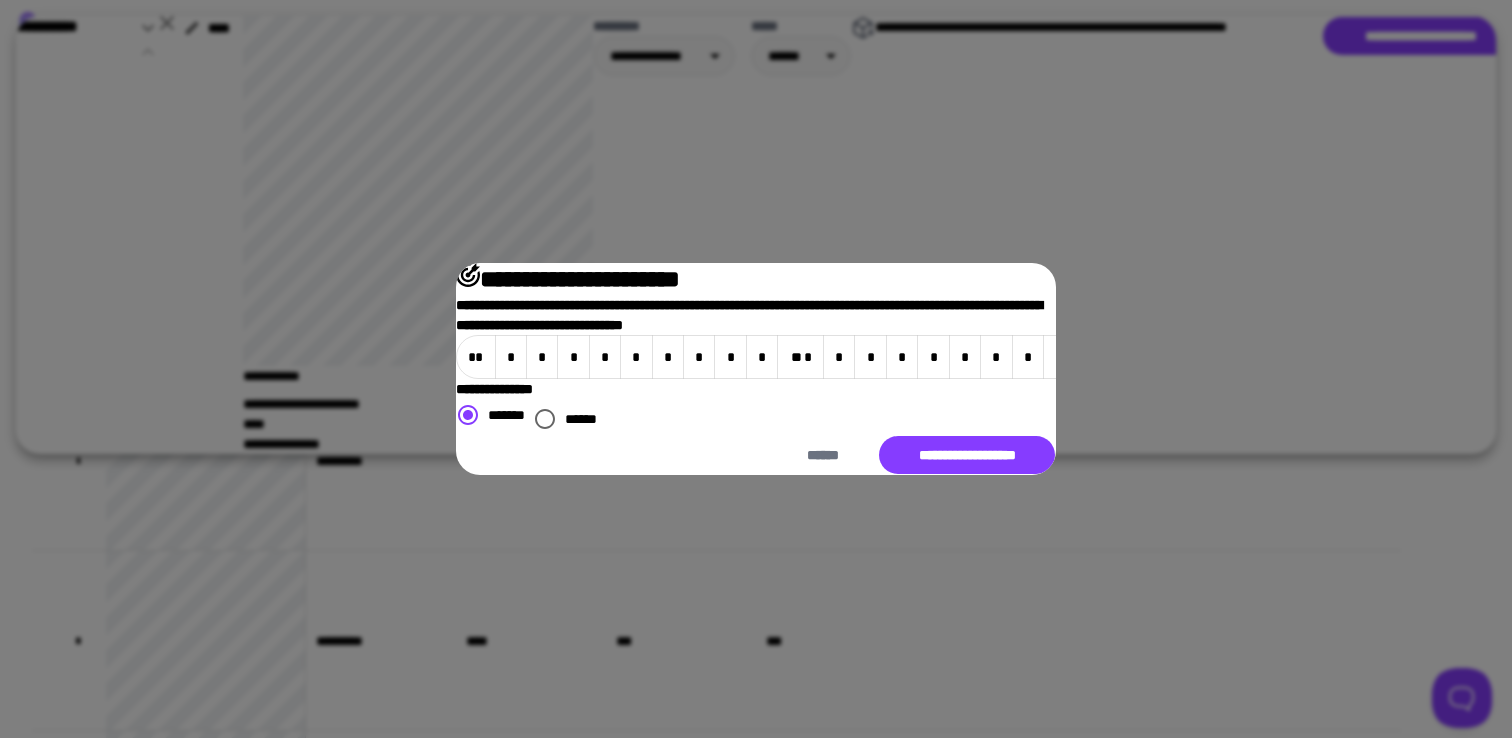 click on "*" at bounding box center (2184, 357) 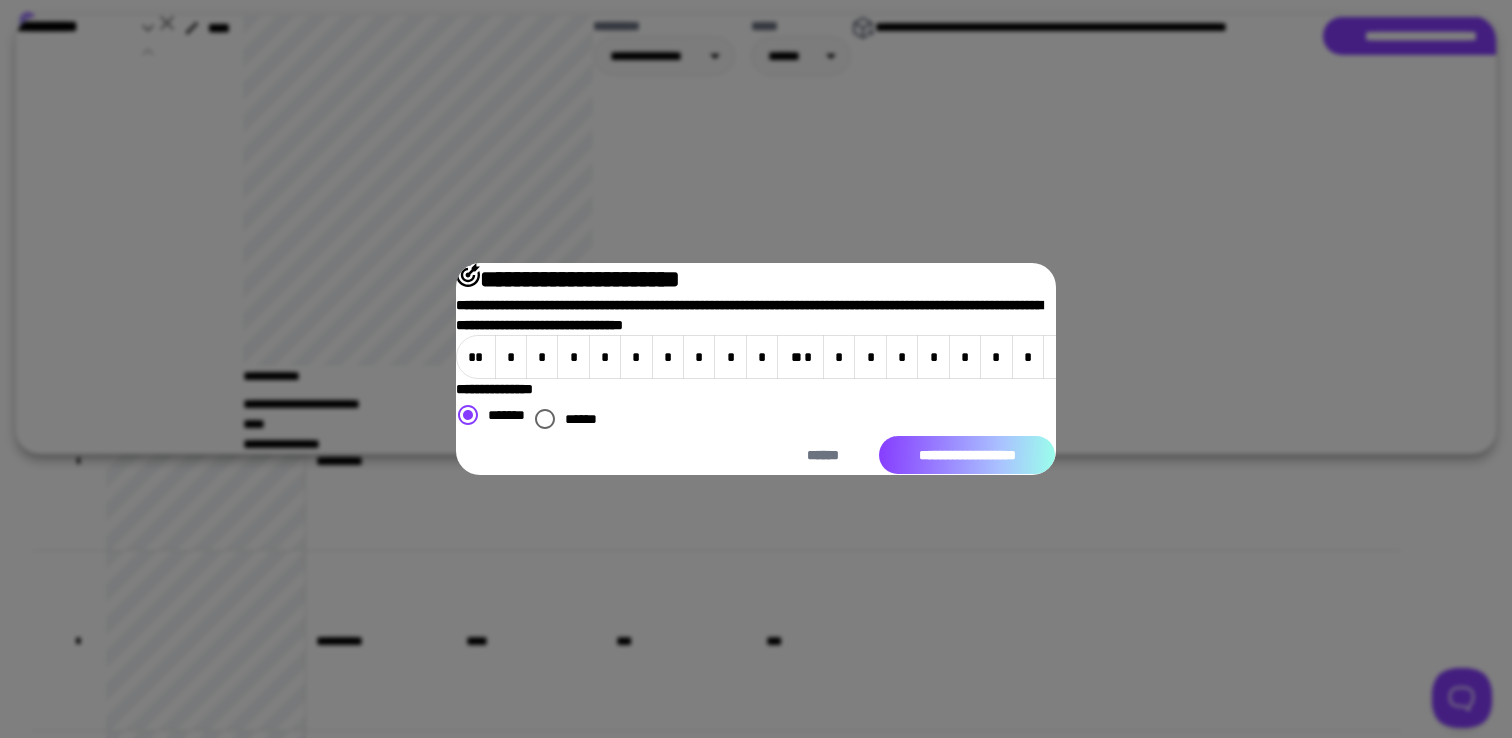 click on "**********" at bounding box center [967, 455] 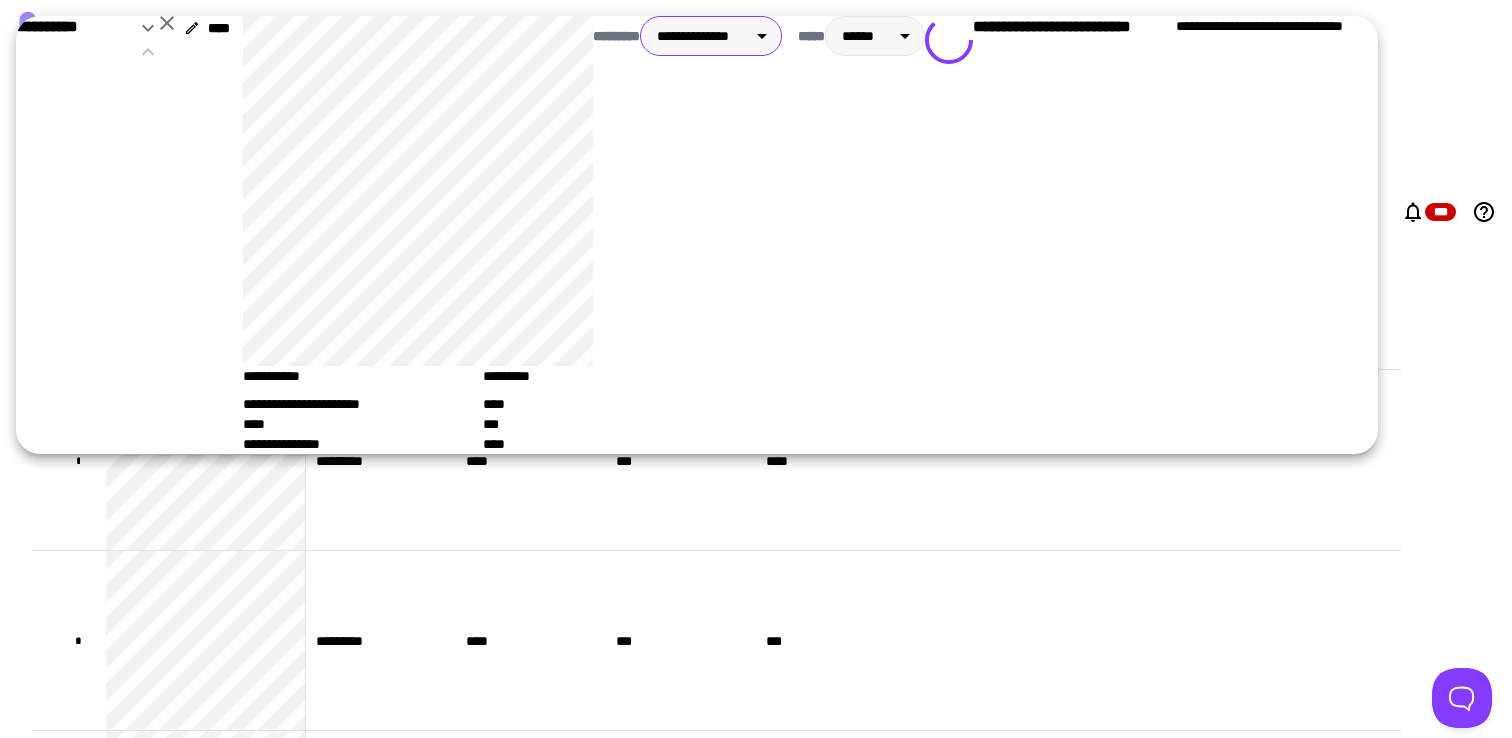 click on "[FIRST] [LAST]" at bounding box center [711, 36] 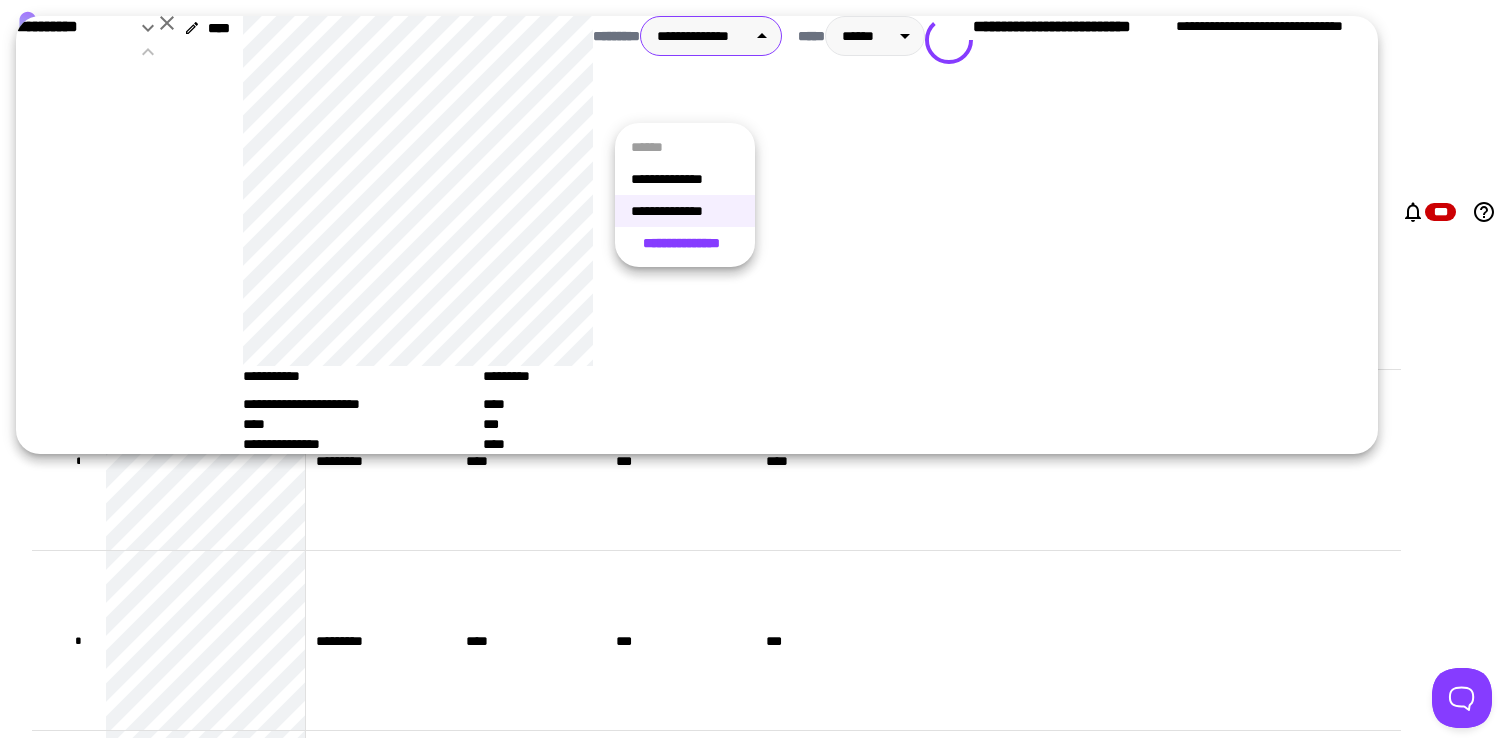 click on "**********" at bounding box center (685, 179) 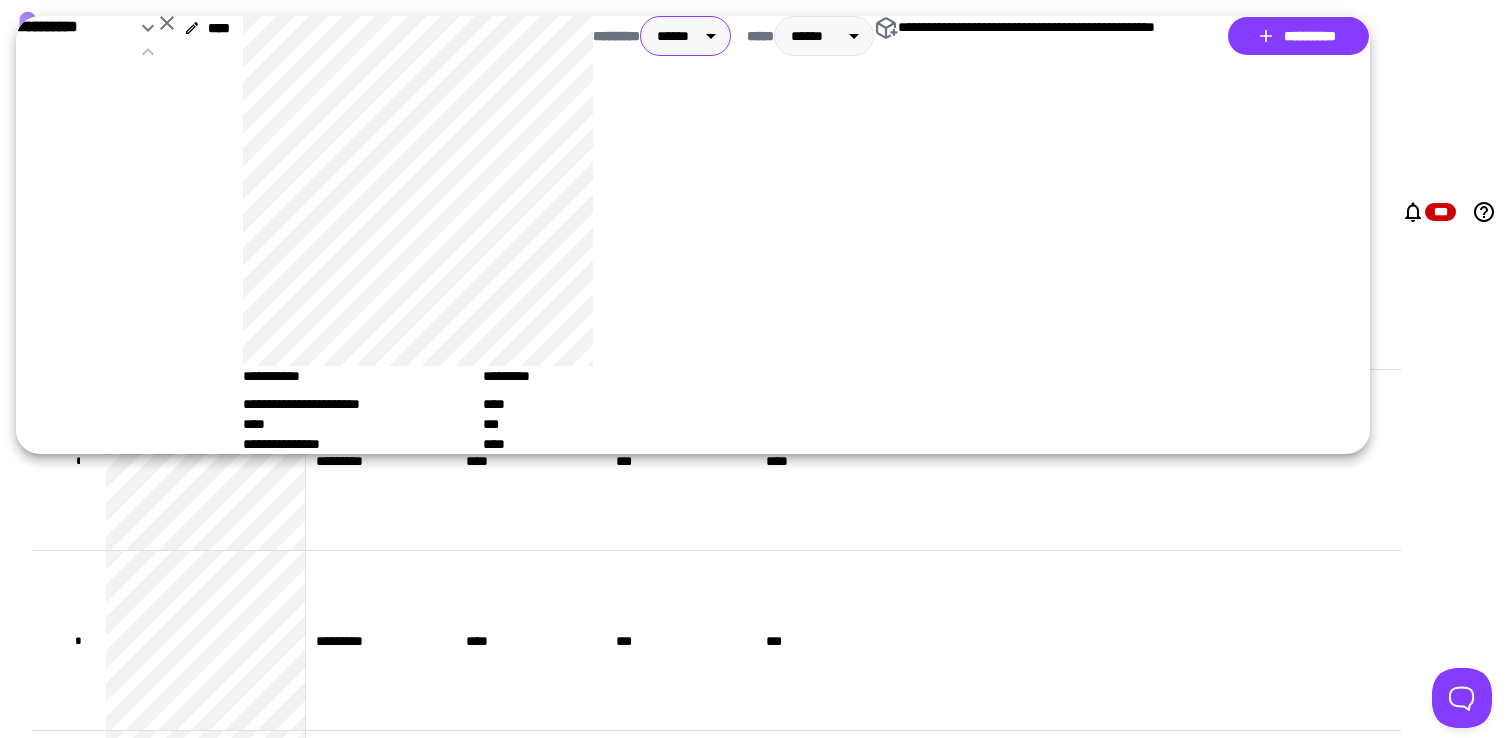 click on "[FIRST] [LAST] [EMAIL] [PHONE] [ADDRESS] [CITY] [STATE] [ZIP] [COUNTRY] [CREDIT_CARD] [EXPIRY_DATE] [CVV] [NAME_ON_CARD] [BILLING_ADDRESS] [BILLING_CITY] [BILLING_STATE] [BILLING_ZIP] [BILLING_COUNTRY] [PHONE_NUMBER] [EMAIL_ADDRESS] [DATE_OF_BIRTH] [AGE] [GENDER] [NATIONALITY] [PASSPORT_NUMBER] [DRIVER_LICENSE_NUMBER]" at bounding box center (756, 369) 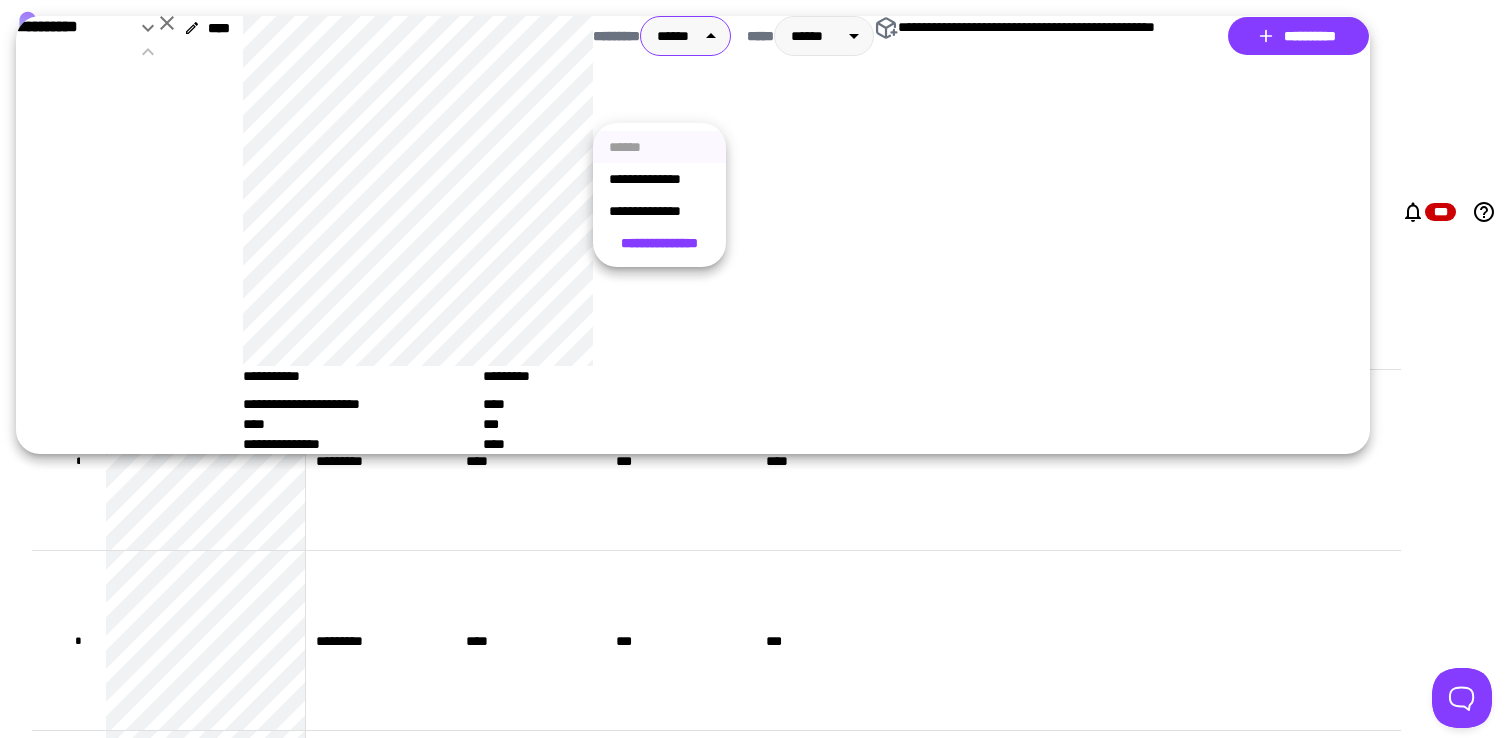 click on "**********" at bounding box center (659, 211) 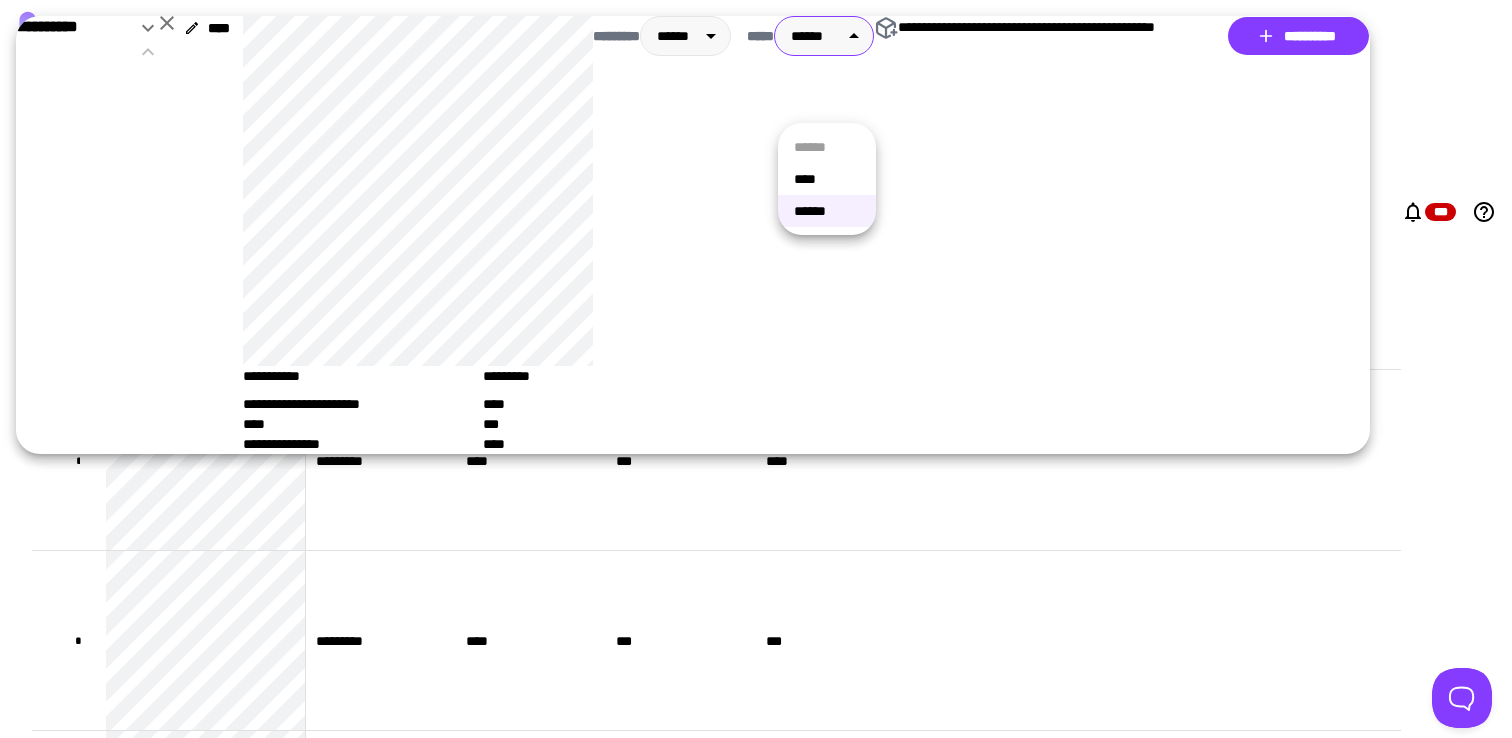 click on "[FIRST] [LAST] [EMAIL] [PHONE] [ADDRESS] [CITY] [STATE] [ZIP] [COUNTRY] [CREDIT_CARD] [EXPIRY_DATE] [CVV] [NAME_ON_CARD] [BILLING_ADDRESS] [BILLING_CITY] [BILLING_STATE] [BILLING_ZIP] [BILLING_COUNTRY] [PHONE_NUMBER] [EMAIL_ADDRESS] [DATE_OF_BIRTH] [AGE] [GENDER] [NATIONALITY] [PASSPORT_NUMBER] [DRIVER_LICENSE_NUMBER]" at bounding box center (756, 369) 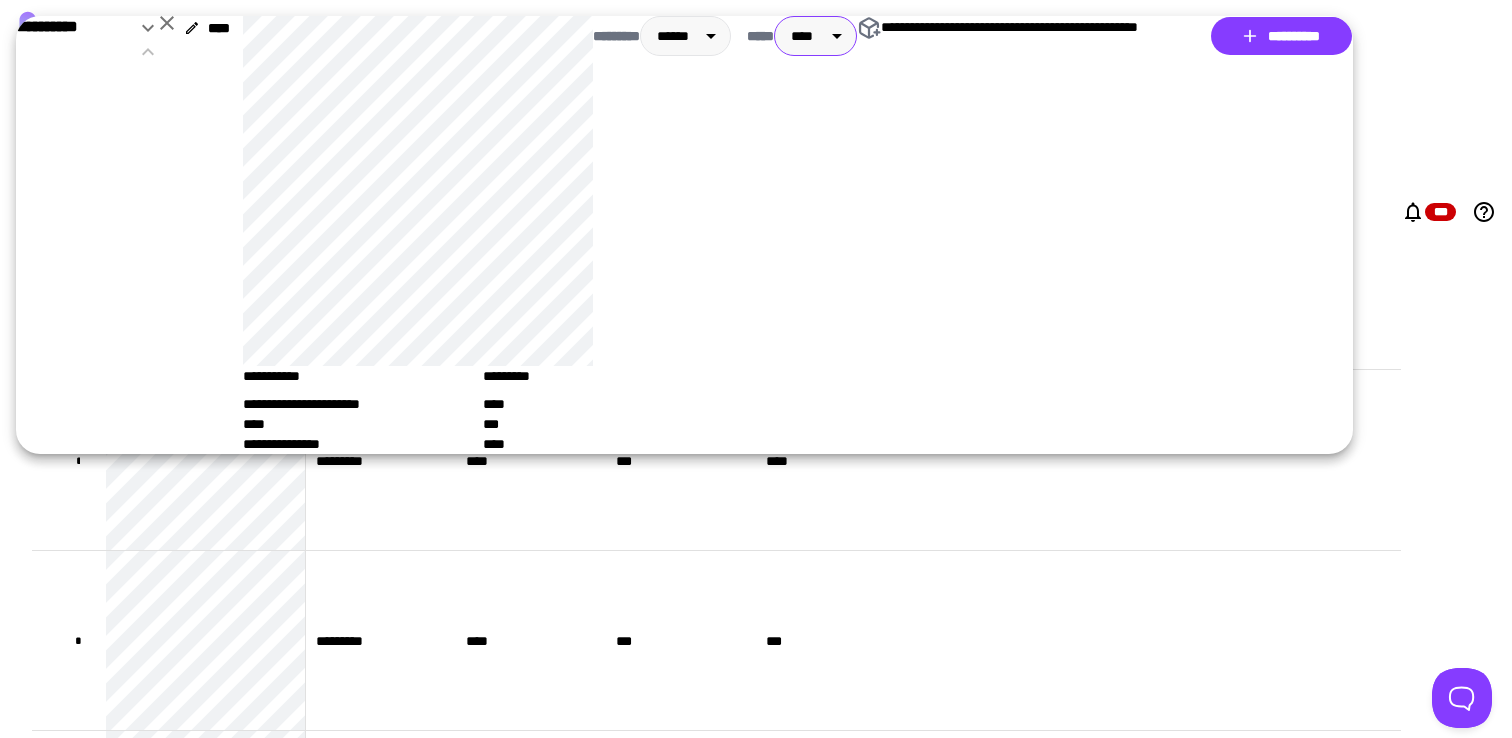 click on "[FIRST] [LAST] [EMAIL] [PHONE] [ADDRESS] [CITY] [STATE] [ZIP] [COUNTRY] [CREDIT_CARD] [EXPIRY_DATE] [CVV] [NAME_ON_CARD] [BILLING_ADDRESS] [BILLING_CITY] [BILLING_STATE] [BILLING_ZIP] [BILLING_COUNTRY] [PHONE_NUMBER] [EMAIL_ADDRESS] [DATE_OF_BIRTH] [AGE] [GENDER] [NATIONALITY] [PASSPORT_NUMBER] [DRIVER_LICENSE_NUMBER]" at bounding box center (756, 369) 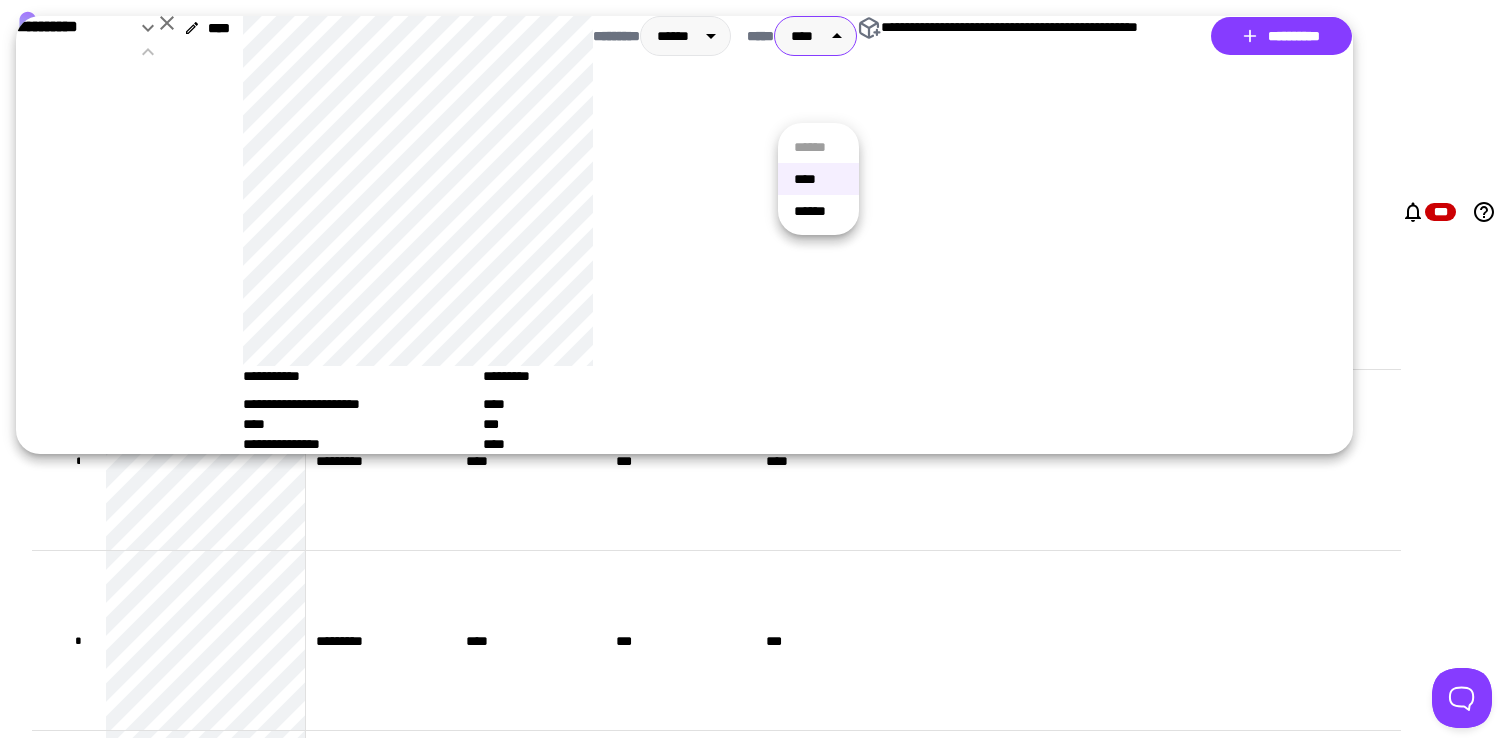 click on "******" at bounding box center [818, 211] 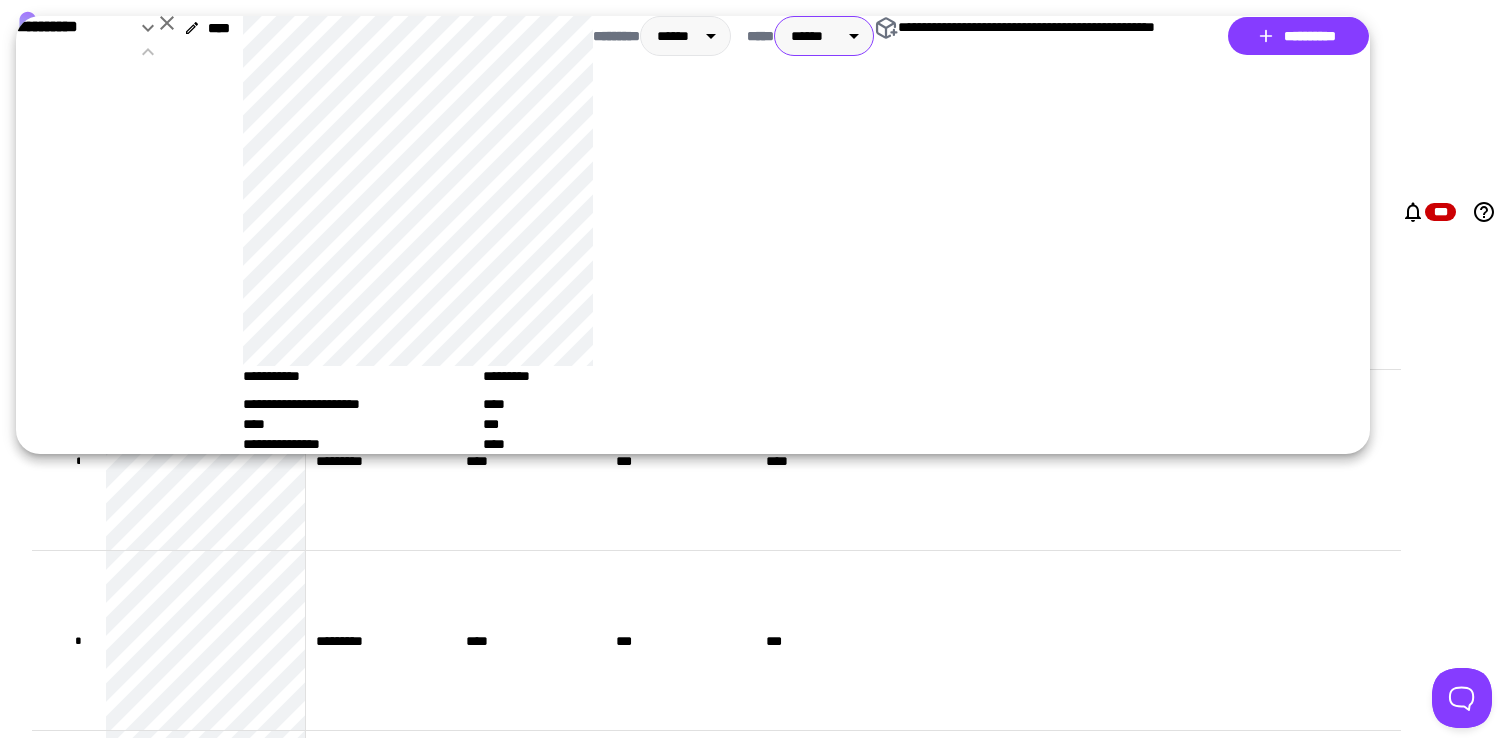 click on "[FIRST] [LAST] [EMAIL] [PHONE] [ADDRESS] [CITY] [STATE] [ZIP] [COUNTRY] [CREDIT_CARD] [EXPIRY_DATE] [CVV] [NAME_ON_CARD] [BILLING_ADDRESS] [BILLING_CITY] [BILLING_STATE] [BILLING_ZIP] [BILLING_COUNTRY] [PHONE_NUMBER] [EMAIL_ADDRESS] [DATE_OF_BIRTH] [AGE] [GENDER] [NATIONALITY] [PASSPORT_NUMBER] [DRIVER_LICENSE_NUMBER]" at bounding box center [756, 369] 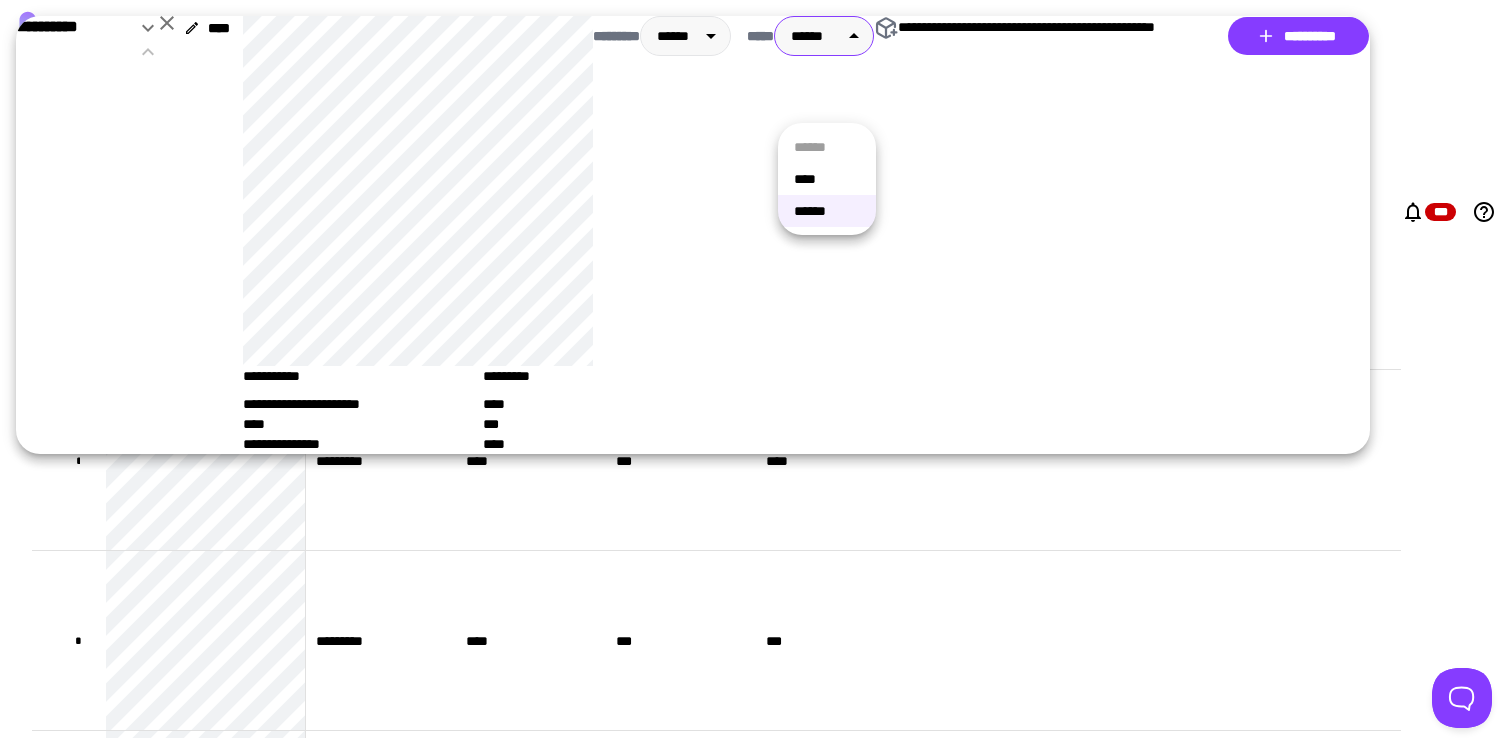 type 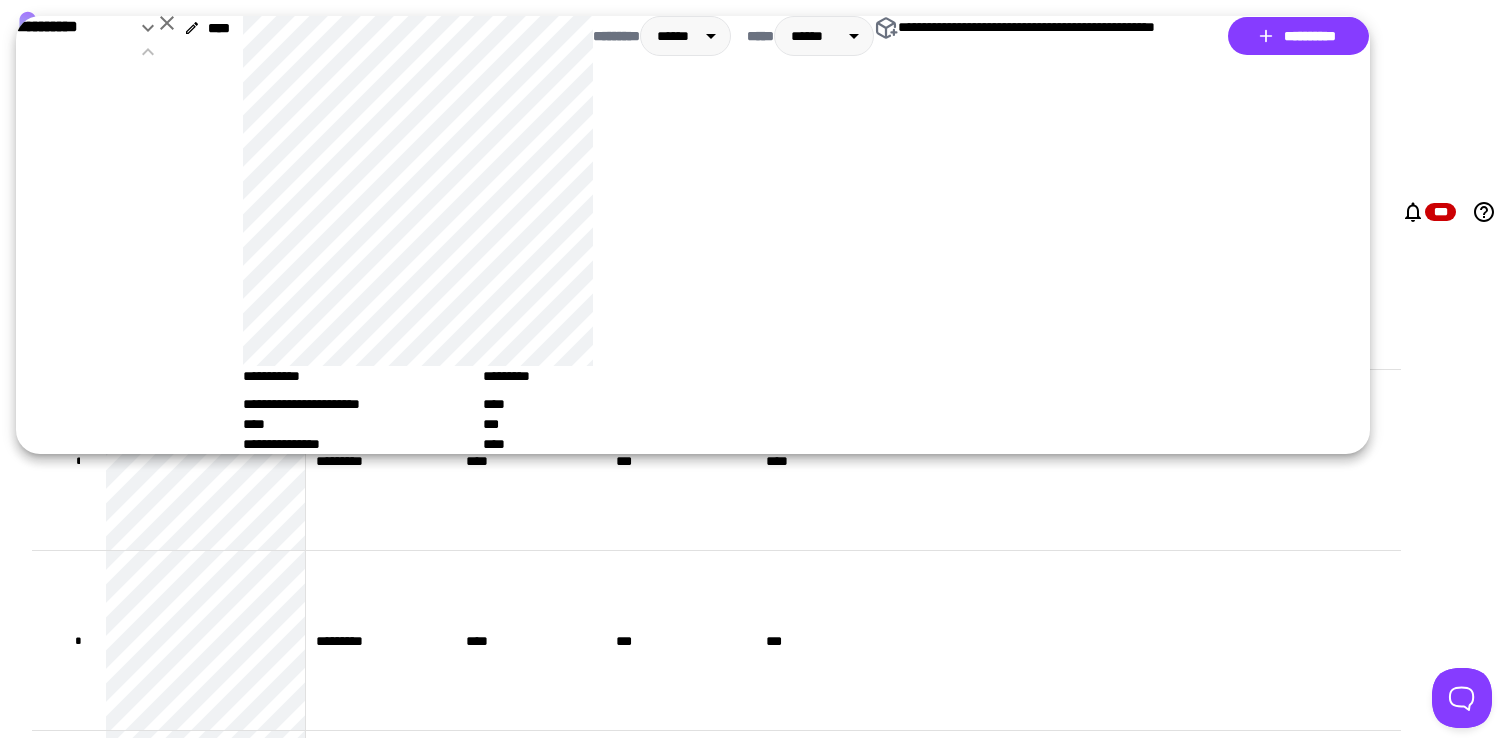 click on "**********" at bounding box center (1122, 235) 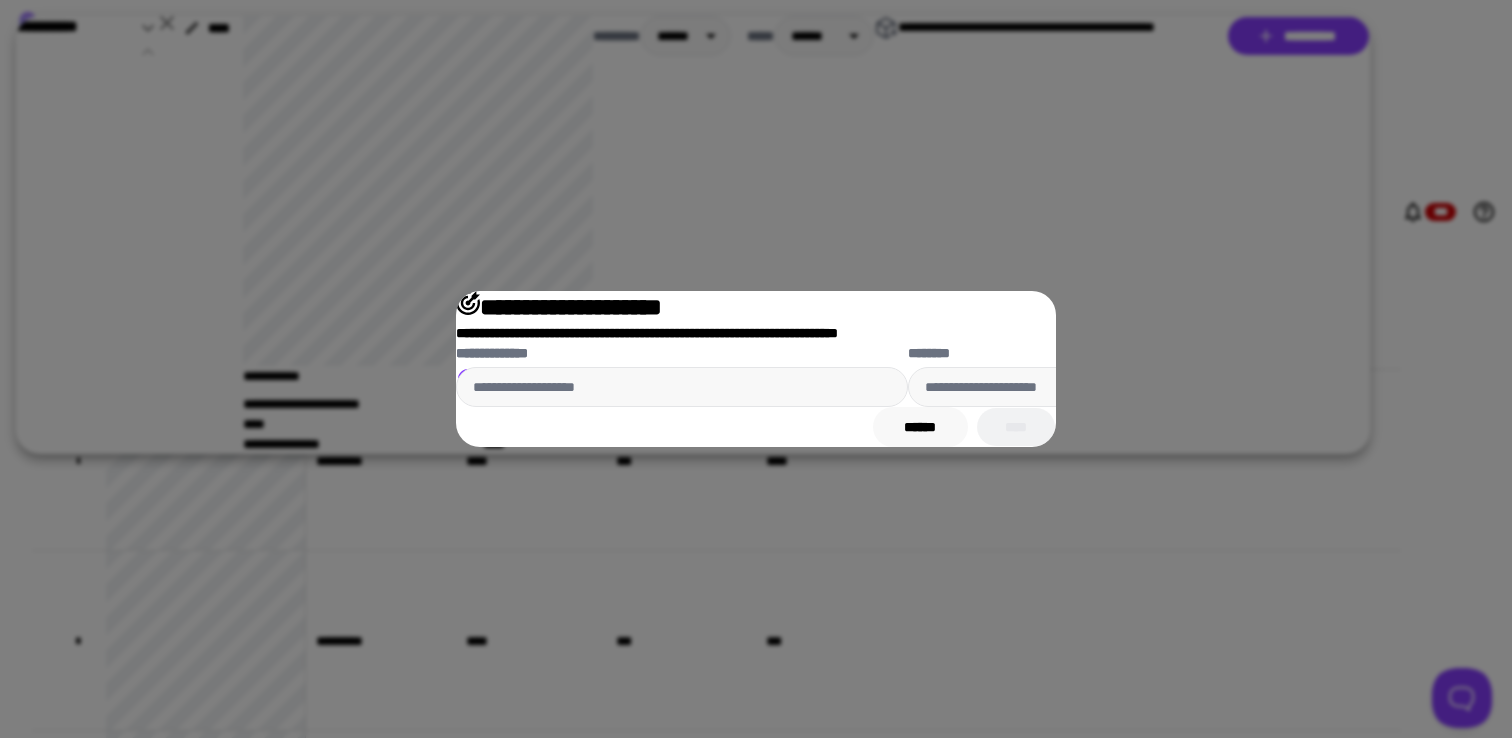 click on "******" at bounding box center [920, 427] 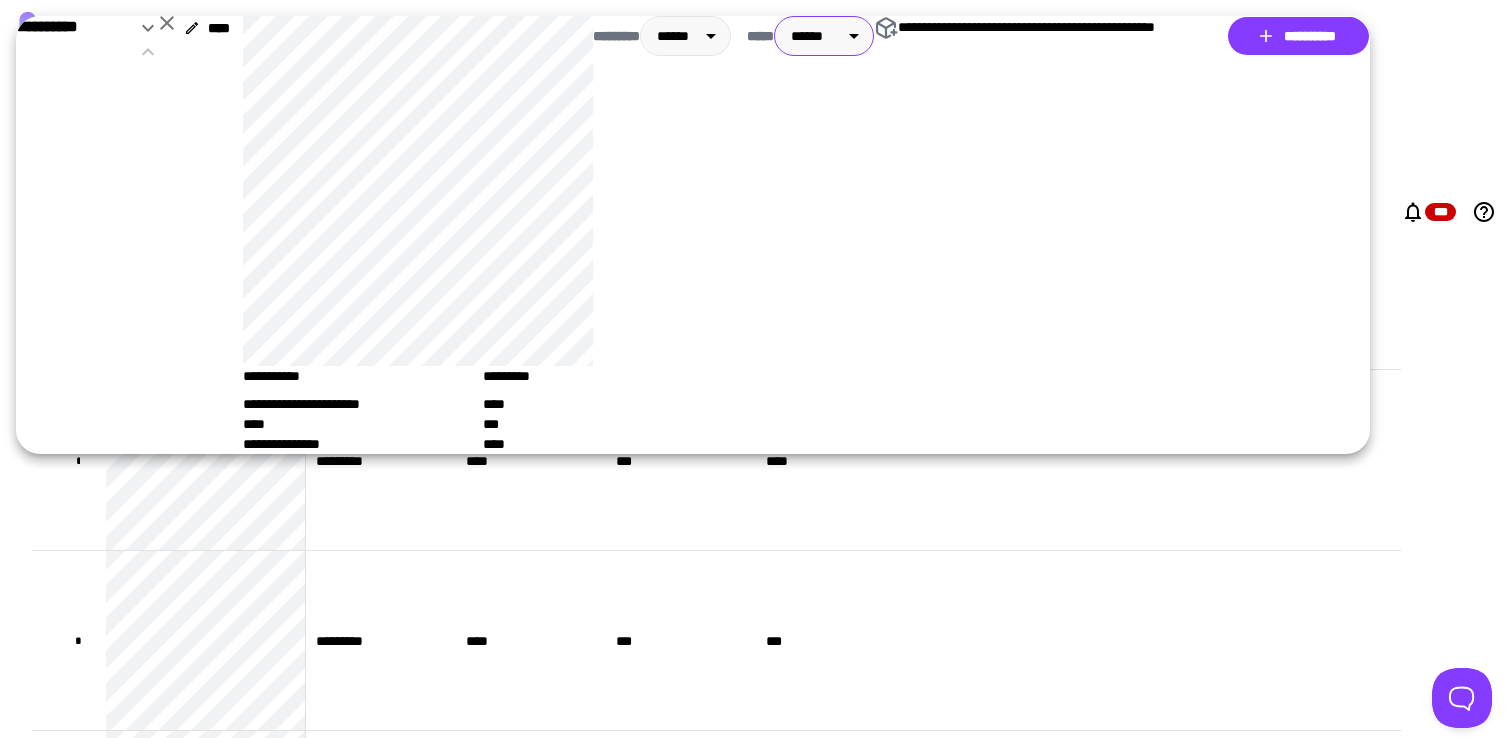click on "[FIRST] [LAST] [EMAIL] [PHONE] [ADDRESS] [CITY] [STATE] [ZIP] [COUNTRY] [CREDIT_CARD] [EXPIRY_DATE] [CVV] [NAME_ON_CARD] [BILLING_ADDRESS] [BILLING_CITY] [BILLING_STATE] [BILLING_ZIP] [BILLING_COUNTRY] [PHONE_NUMBER] [EMAIL_ADDRESS] [DATE_OF_BIRTH] [AGE] [GENDER] [NATIONALITY] [PASSPORT_NUMBER] [DRIVER_LICENSE_NUMBER]" at bounding box center [756, 369] 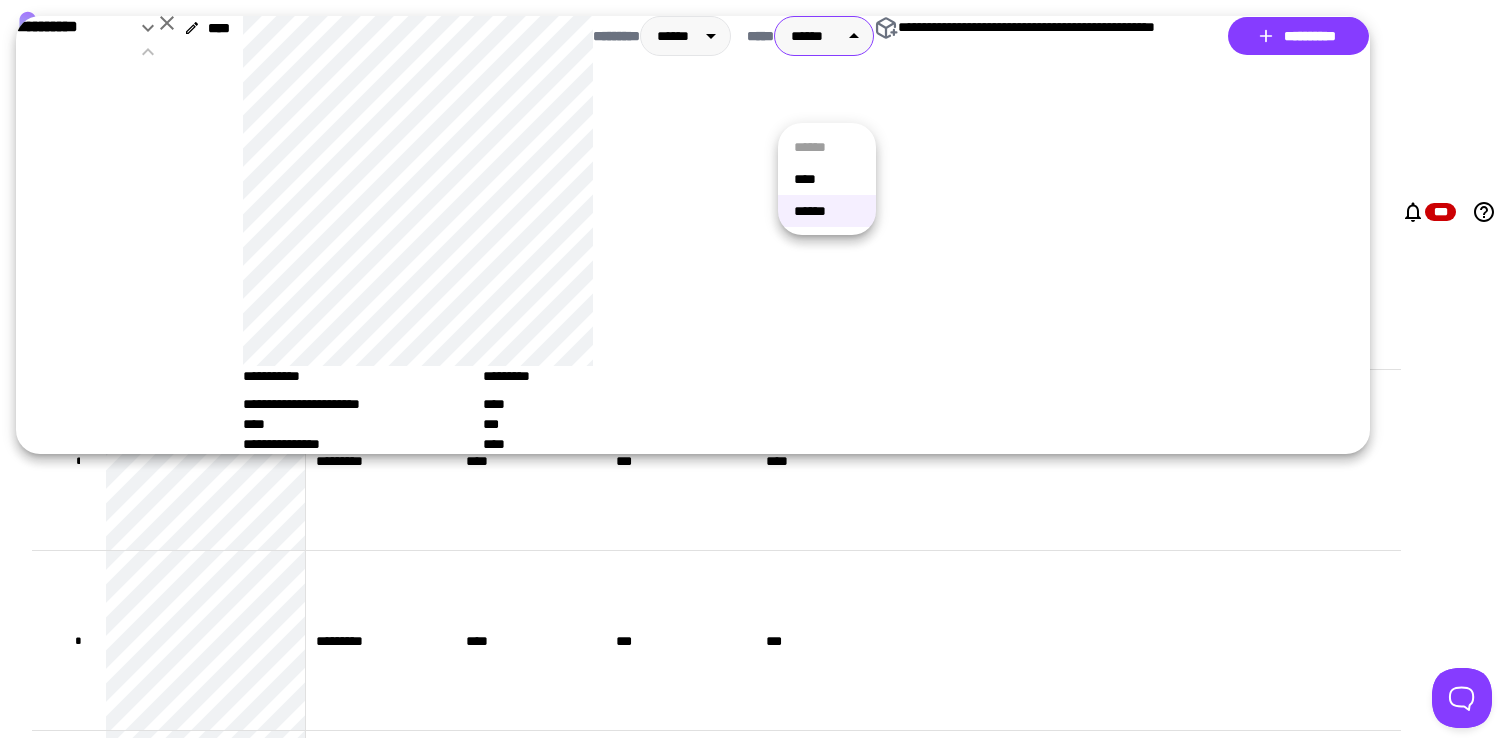 type 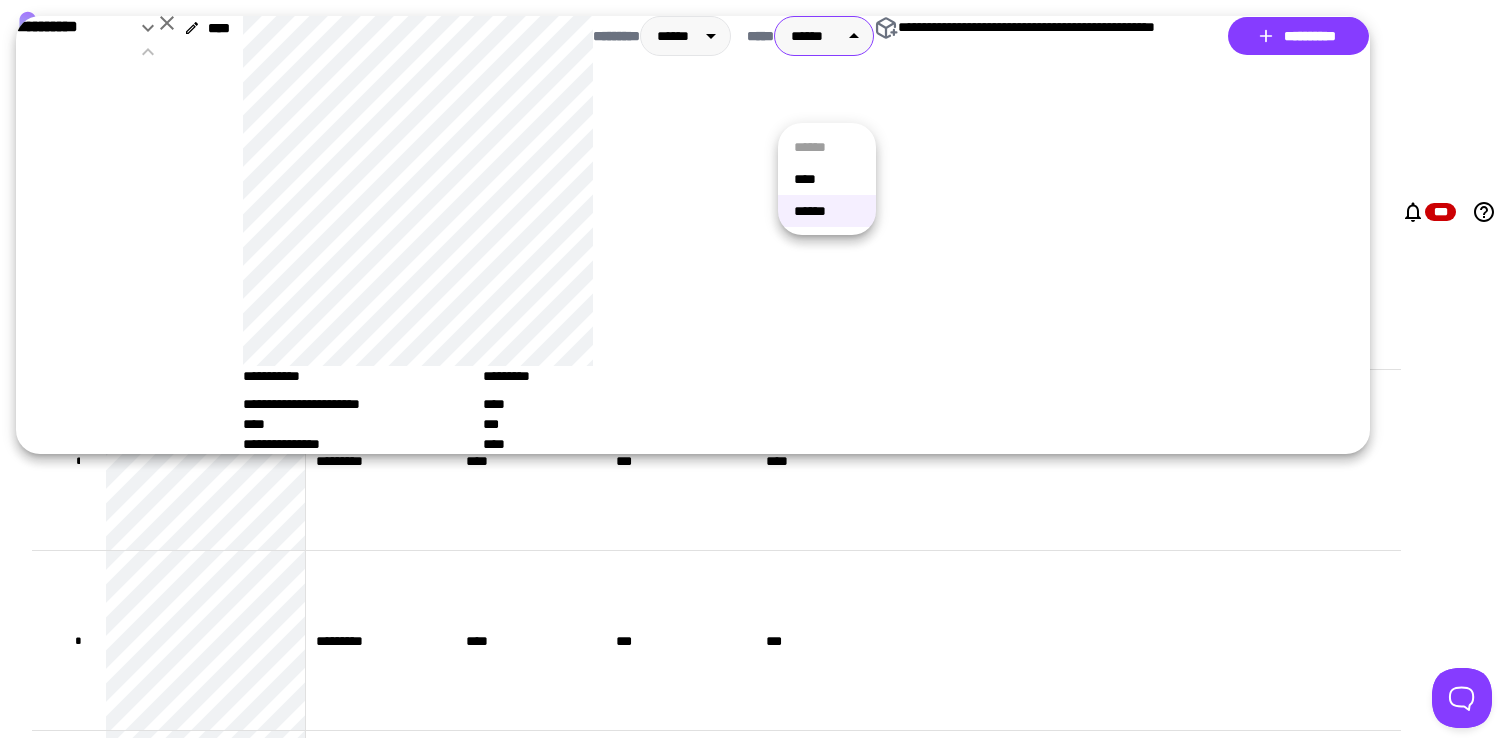 click at bounding box center [756, 369] 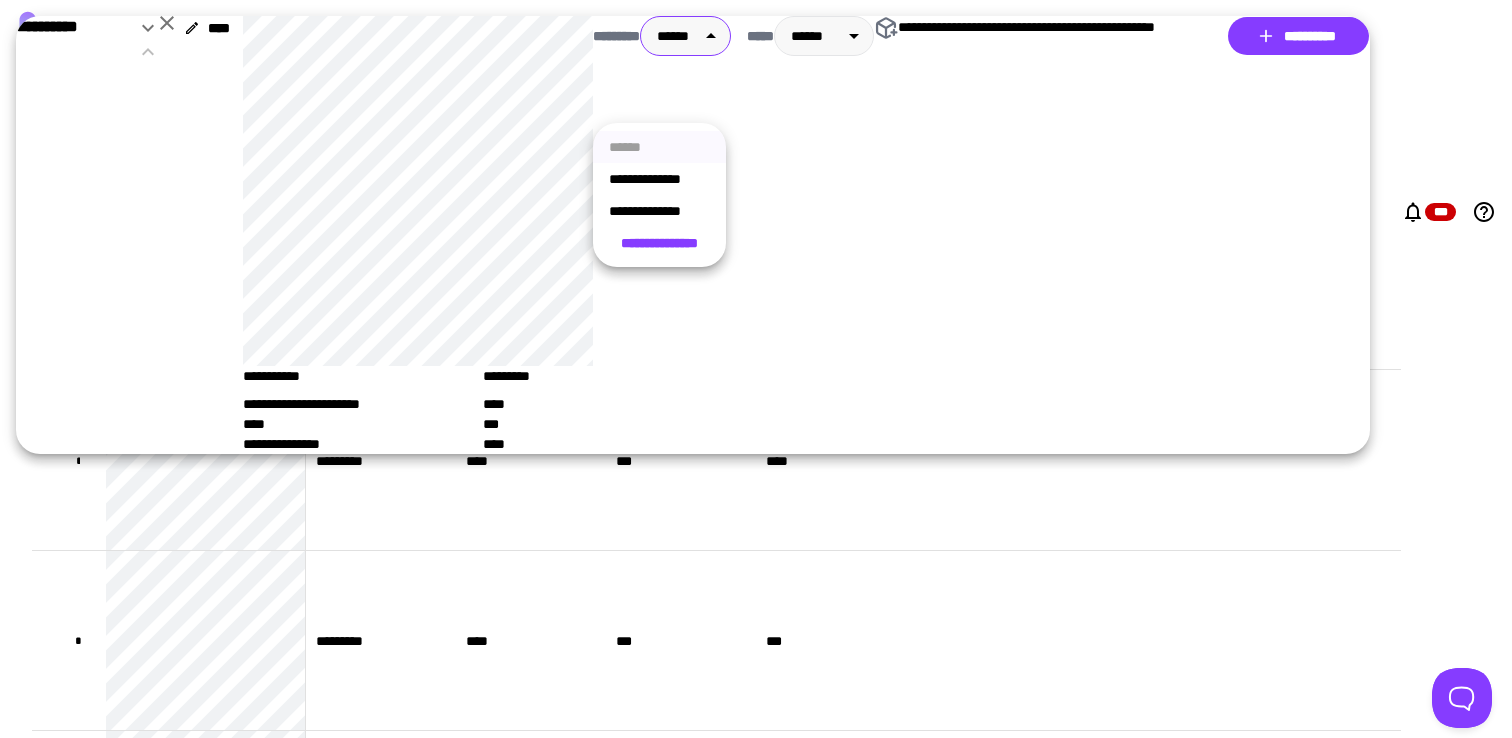 click on "[FIRST] [LAST] [EMAIL] [PHONE] [ADDRESS] [CITY] [STATE] [ZIP] [COUNTRY] [CREDIT_CARD] [EXPIRY_DATE] [CVV] [NAME_ON_CARD] [BILLING_ADDRESS] [BILLING_CITY] [BILLING_STATE] [BILLING_ZIP] [BILLING_COUNTRY] [PHONE_NUMBER] [EMAIL_ADDRESS] [DATE_OF_BIRTH] [AGE] [GENDER] [NATIONALITY] [PASSPORT_NUMBER] [DRIVER_LICENSE_NUMBER]" at bounding box center (756, 369) 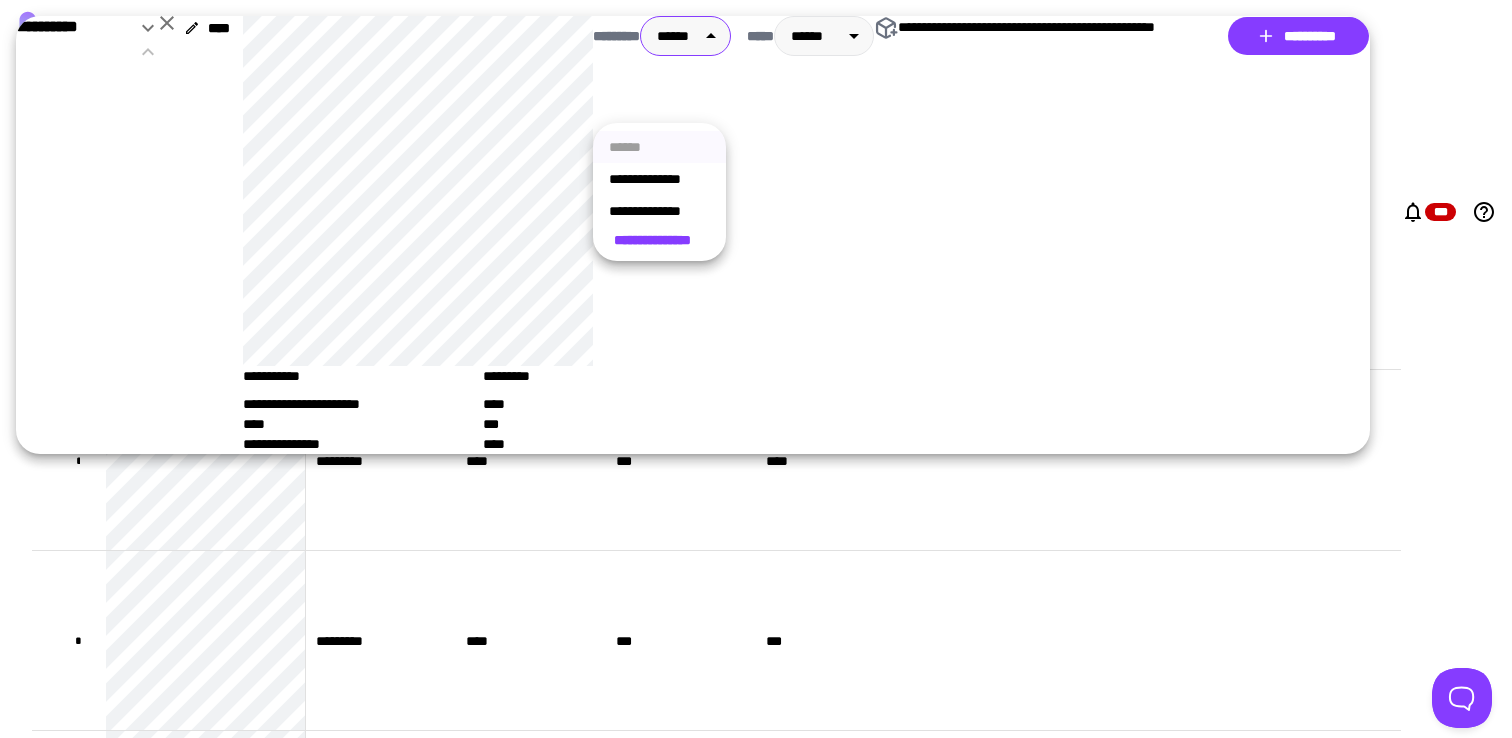 click on "**********" at bounding box center [659, 179] 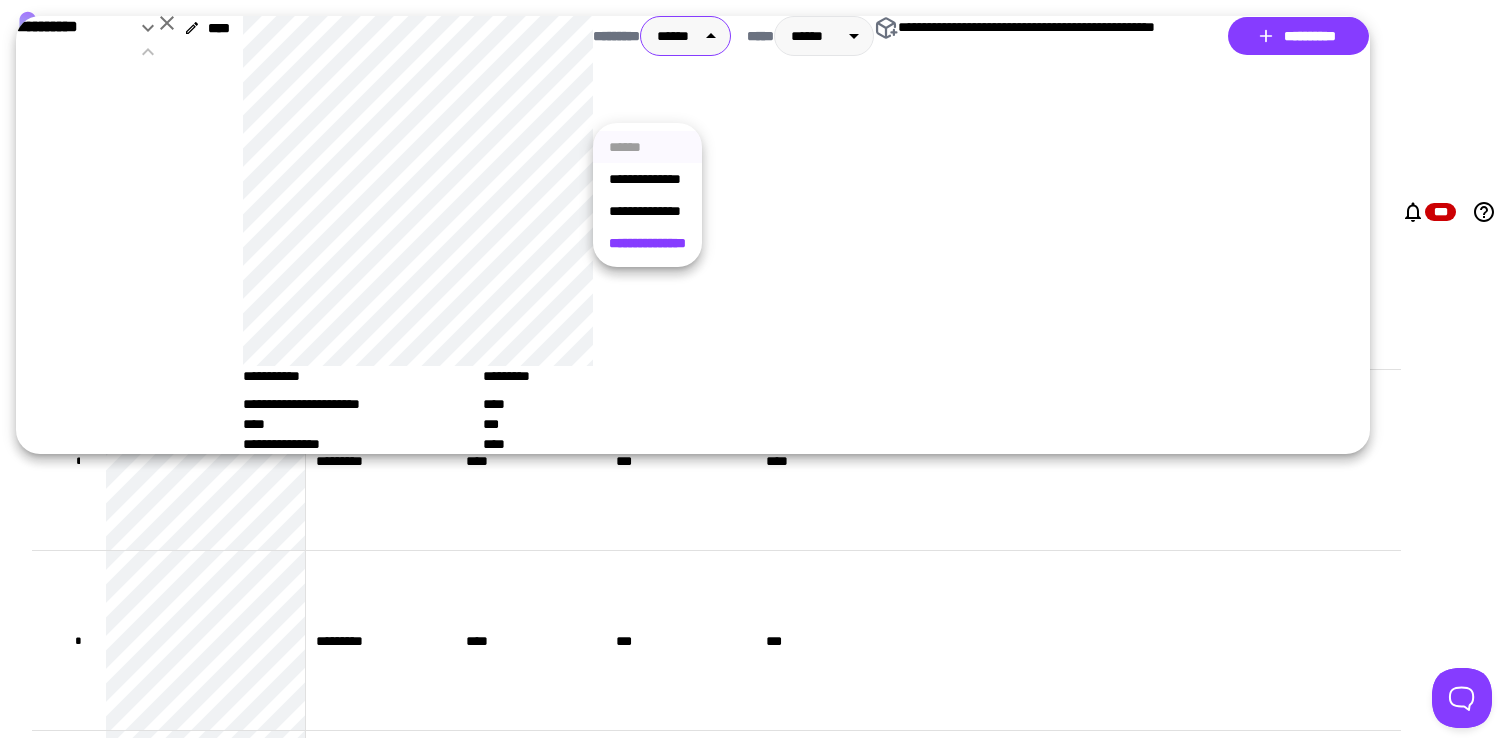 click on "[FIRST] [LAST] [EMAIL] [PHONE] [ADDRESS] [CITY] [STATE] [ZIP] [COUNTRY] [CREDIT_CARD] [EXPIRY_DATE] [CVV] [NAME_ON_CARD] [BILLING_ADDRESS] [BILLING_CITY] [BILLING_STATE] [BILLING_ZIP] [BILLING_COUNTRY] [PHONE_NUMBER] [EMAIL_ADDRESS] [DATE_OF_BIRTH] [AGE] [GENDER] [NATIONALITY] [PASSPORT_NUMBER] [DRIVER_LICENSE_NUMBER]" at bounding box center (756, 369) 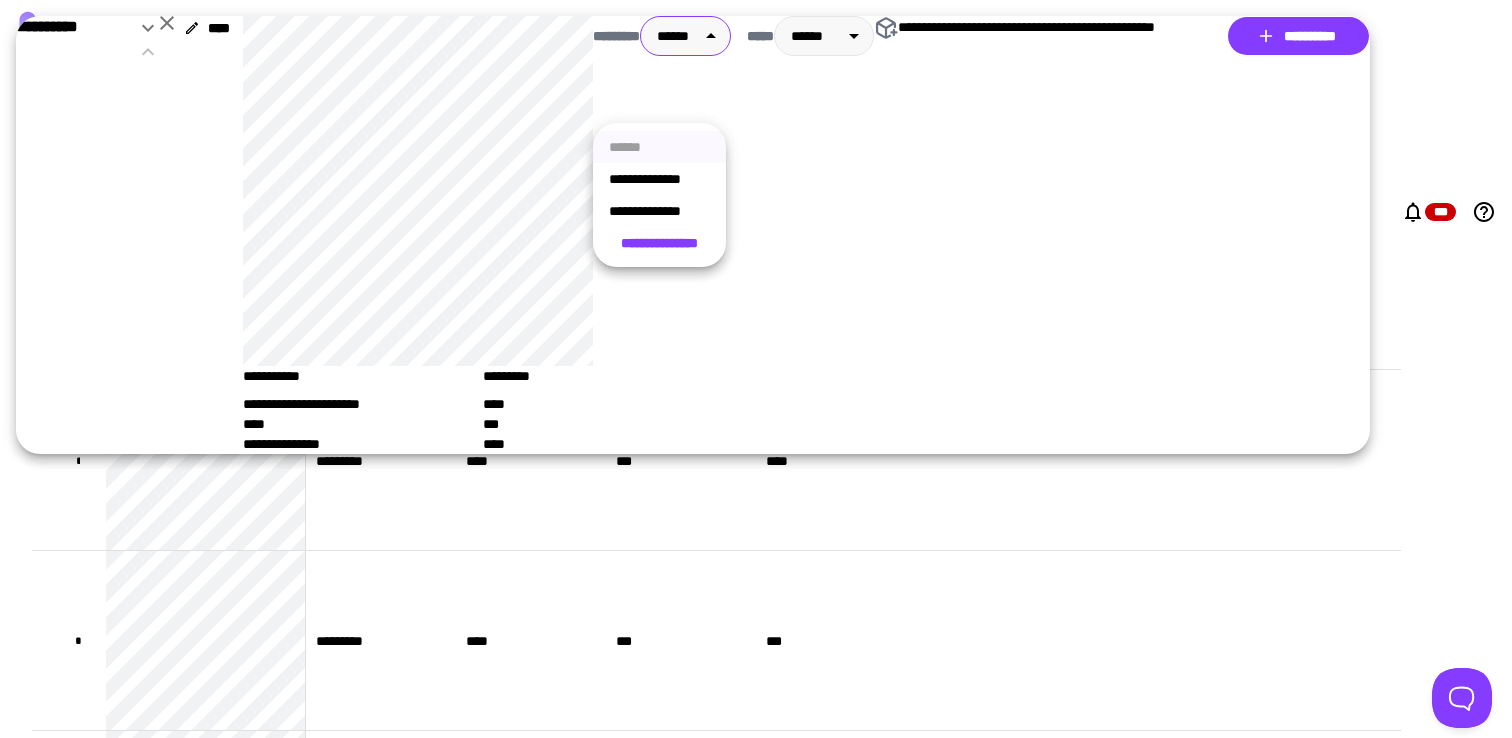 click on "**********" at bounding box center (659, 179) 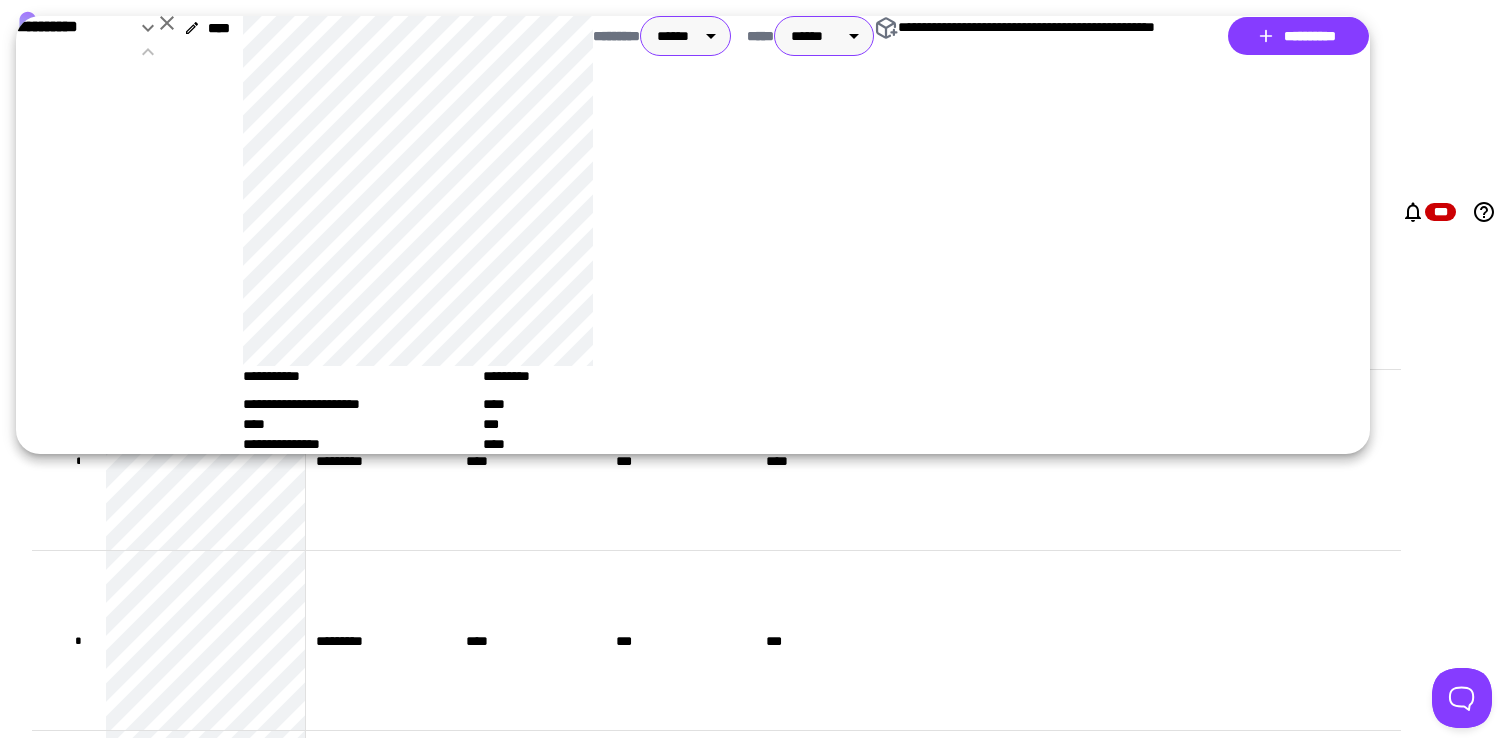 click on "[FIRST] [LAST] [EMAIL] [PHONE] [ADDRESS] [CITY] [STATE] [ZIP] [COUNTRY] [CREDIT_CARD] [EXPIRY_DATE] [CVV] [NAME_ON_CARD] [BILLING_ADDRESS] [BILLING_CITY] [BILLING_STATE] [BILLING_ZIP] [BILLING_COUNTRY] [PHONE_NUMBER] [EMAIL_ADDRESS] [DATE_OF_BIRTH] [AGE] [GENDER] [NATIONALITY] [PASSPORT_NUMBER] [DRIVER_LICENSE_NUMBER]" at bounding box center [756, 369] 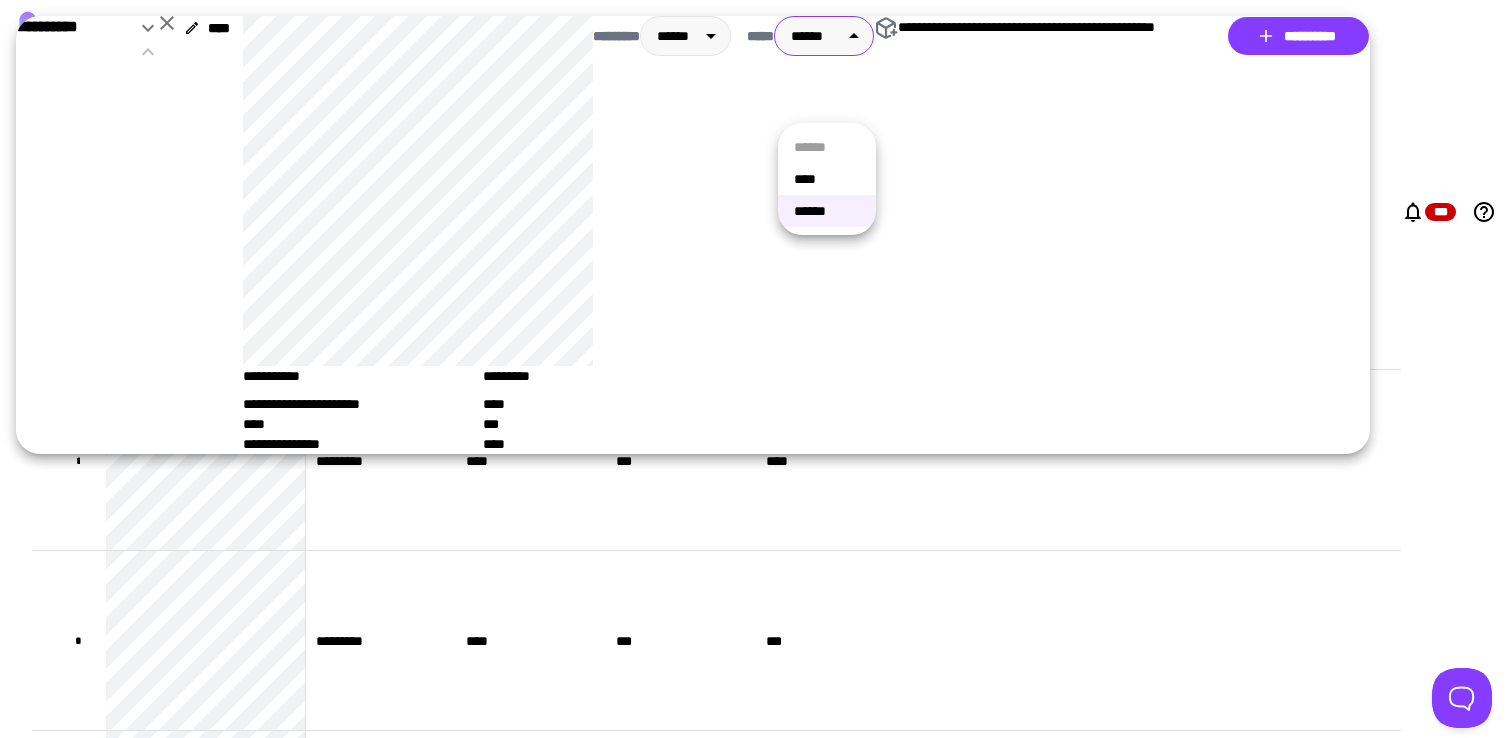 click on "****" at bounding box center [827, 179] 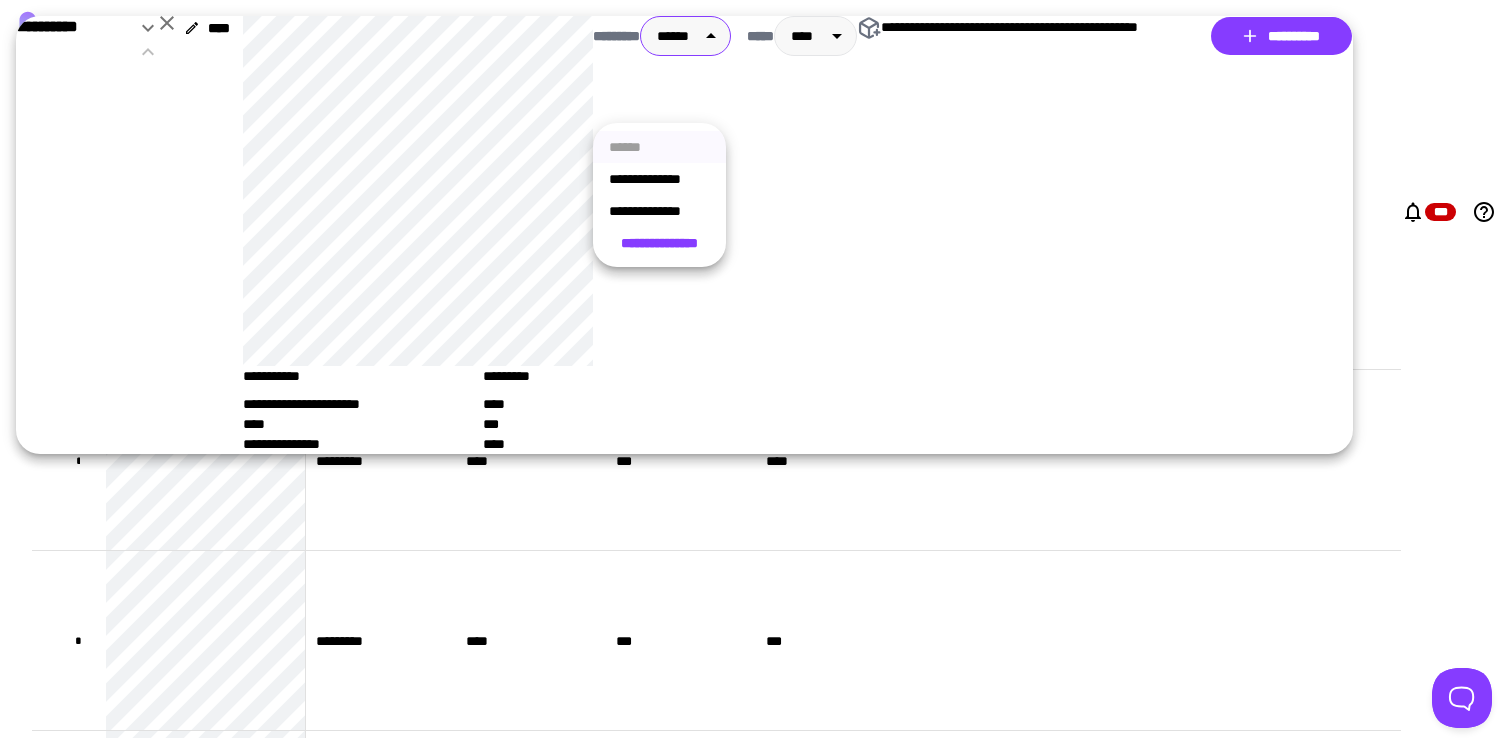 click on "[FIRST] [LAST] [EMAIL] [PHONE] [ADDRESS] [CITY] [STATE] [ZIP] [COUNTRY] [CREDIT_CARD] [EXPIRY_DATE] [CVV] [NAME_ON_CARD] [BILLING_ADDRESS] [BILLING_CITY] [BILLING_STATE] [BILLING_ZIP] [BILLING_COUNTRY] [PHONE_NUMBER] [EMAIL_ADDRESS] [DATE_OF_BIRTH] [AGE] [GENDER] [NATIONALITY] [PASSPORT_NUMBER] [DRIVER_LICENSE_NUMBER]" at bounding box center (756, 369) 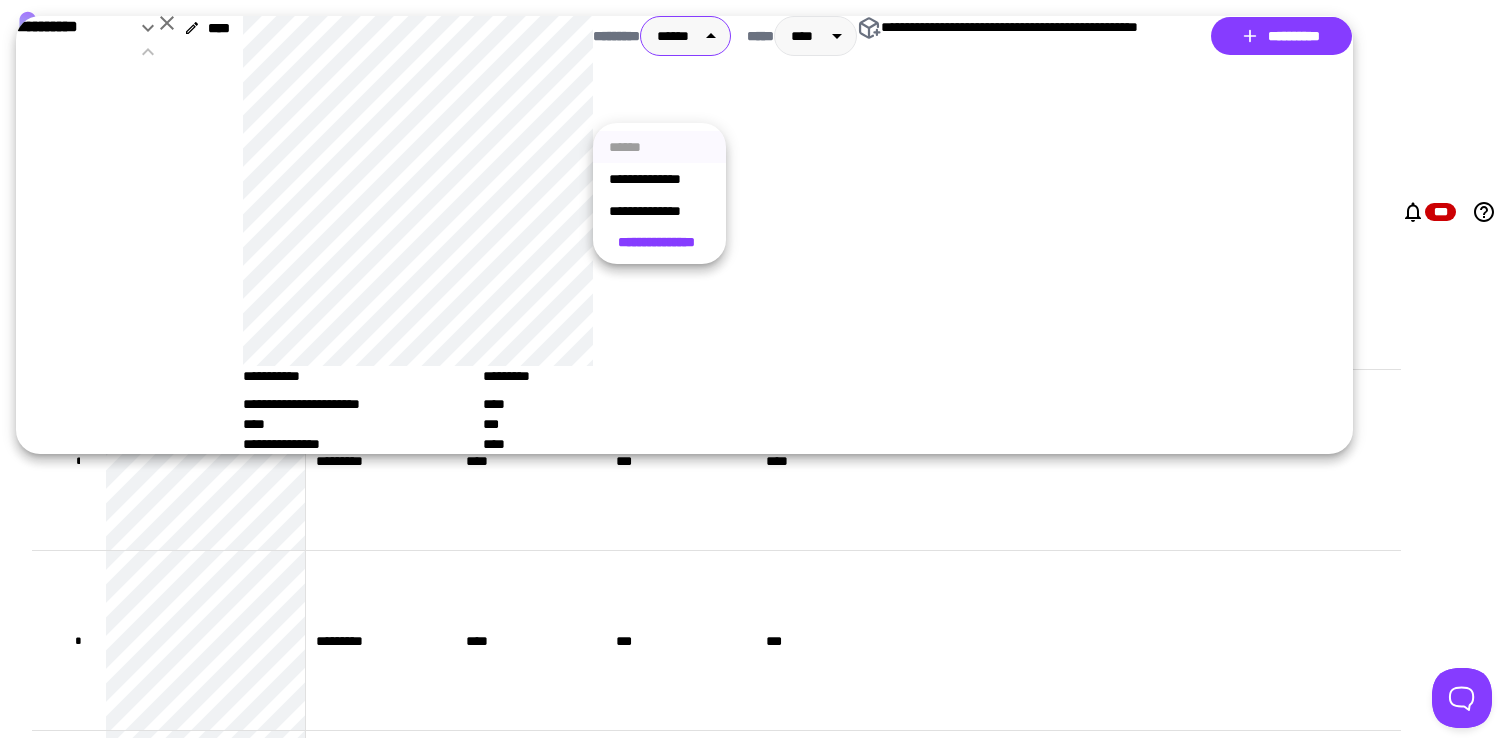 click on "**********" at bounding box center [659, 179] 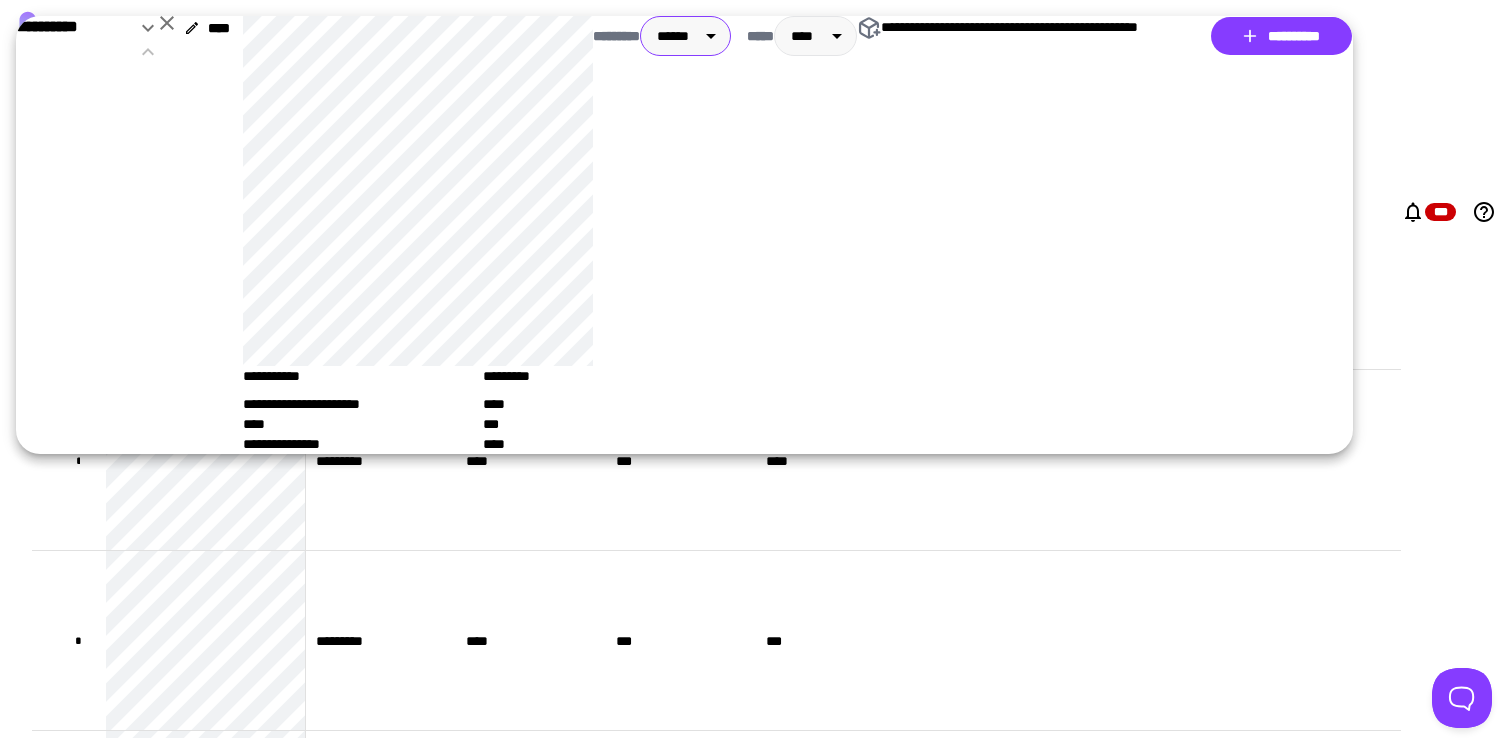 click 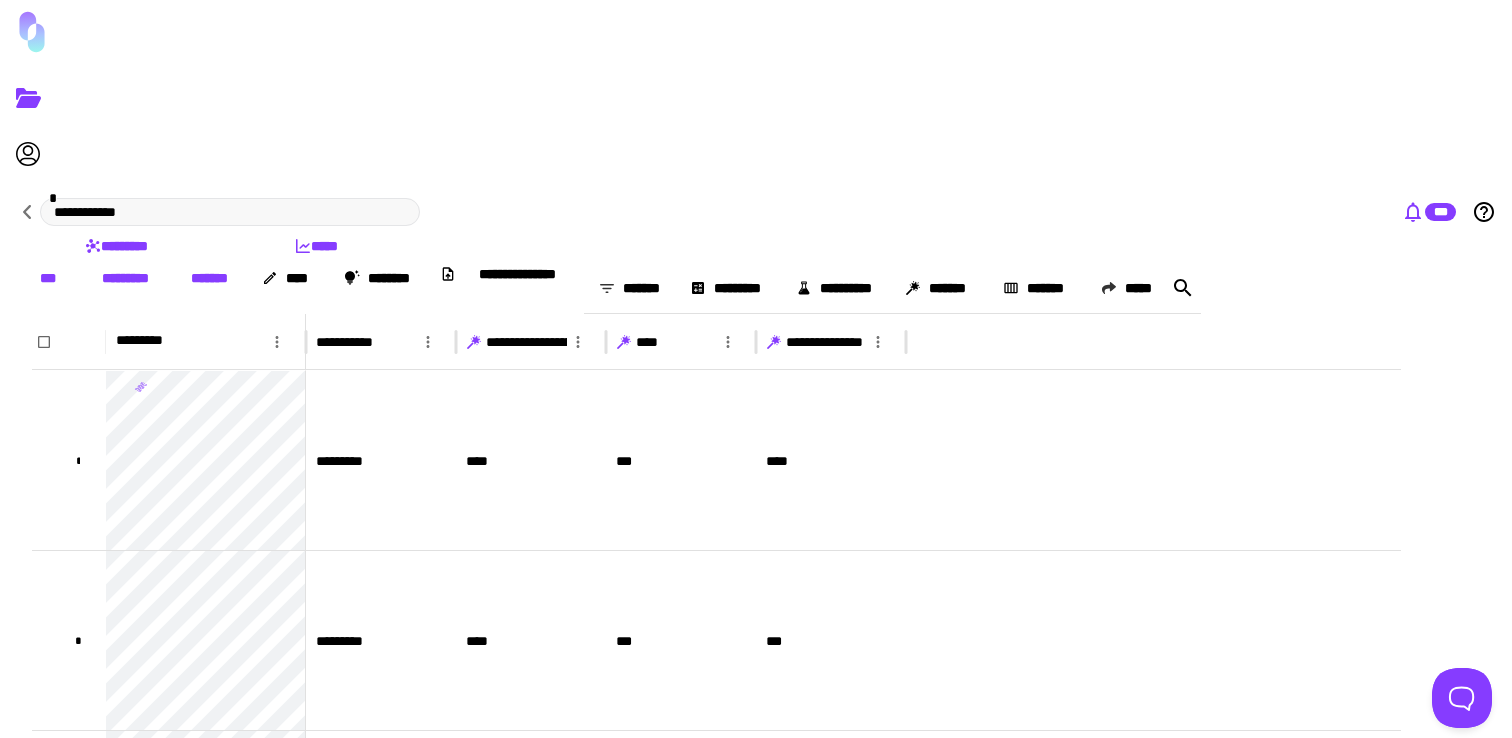 click 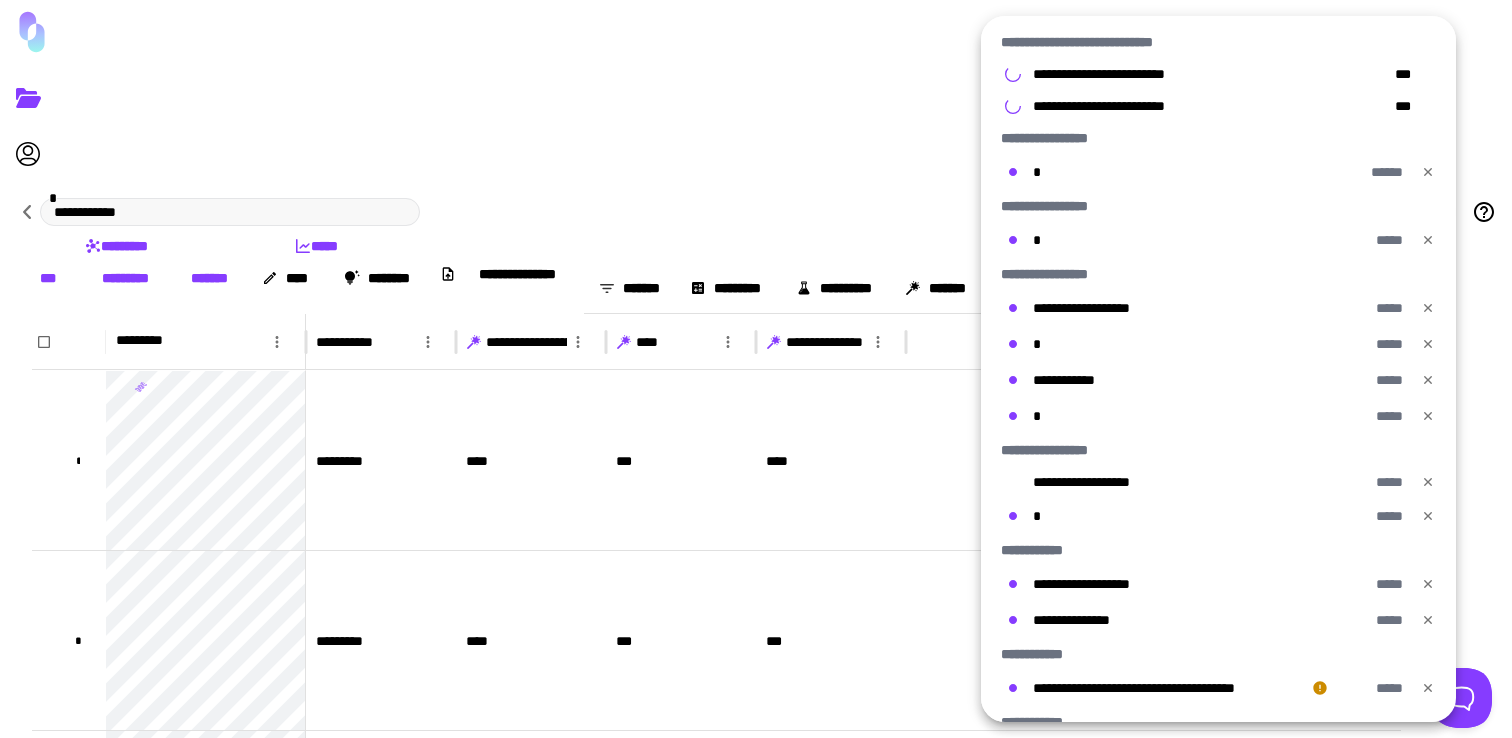 click on "**********" at bounding box center [1100, 42] 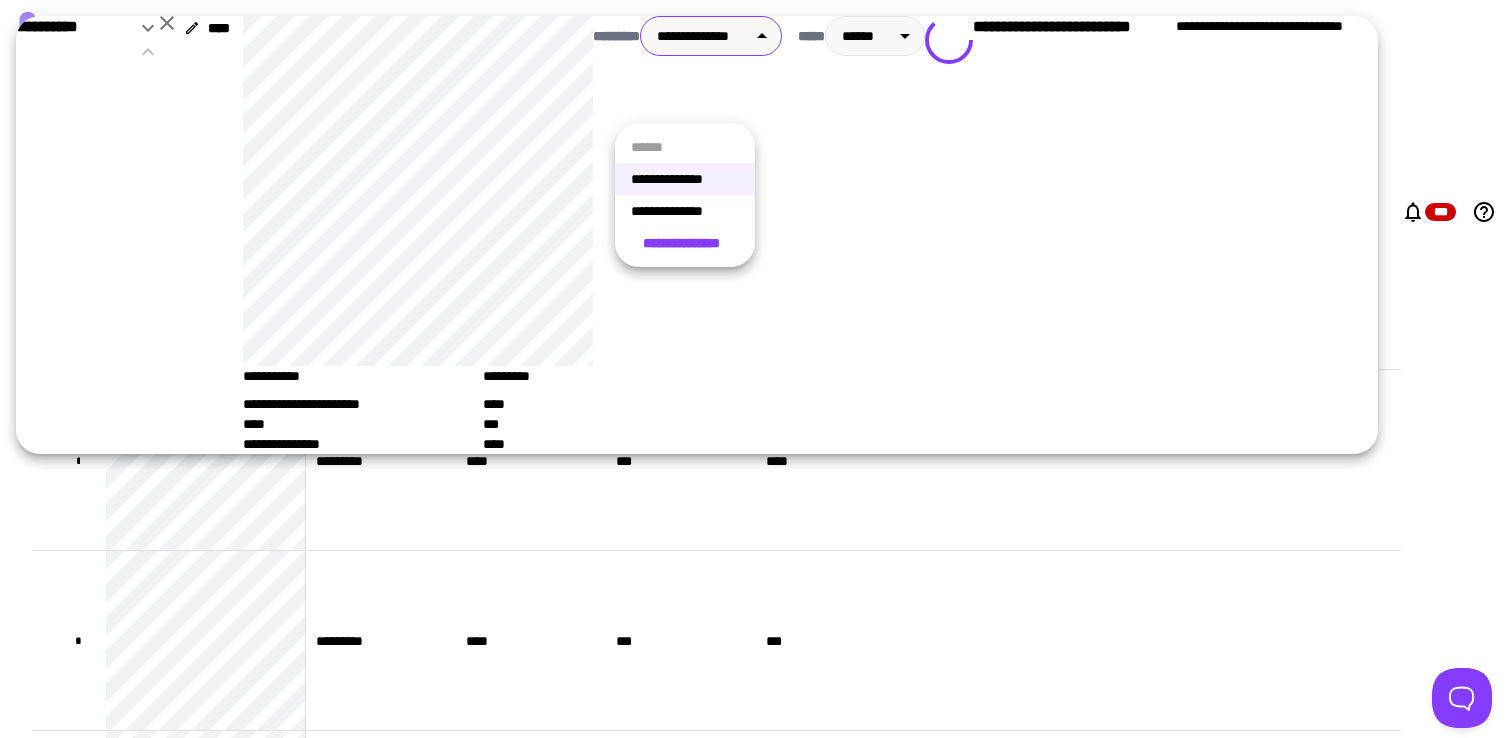 click on "[FIRST] [LAST] [EMAIL] [PHONE] [ADDRESS] [CITY] [STATE] [ZIP] [COUNTRY] [CREDIT_CARD] [EXPIRY_DATE] [CVV] [NAME_ON_CARD] [BILLING_ADDRESS] [BILLING_CITY] [BILLING_STATE] [BILLING_ZIP] [BILLING_COUNTRY] [PHONE_NUMBER] [EMAIL_ADDRESS] [DATE_OF_BIRTH] [AGE] [GENDER] [NATIONALITY] [PASSPORT_NUMBER] [DRIVER_LICENSE_NUMBER]" at bounding box center [756, 369] 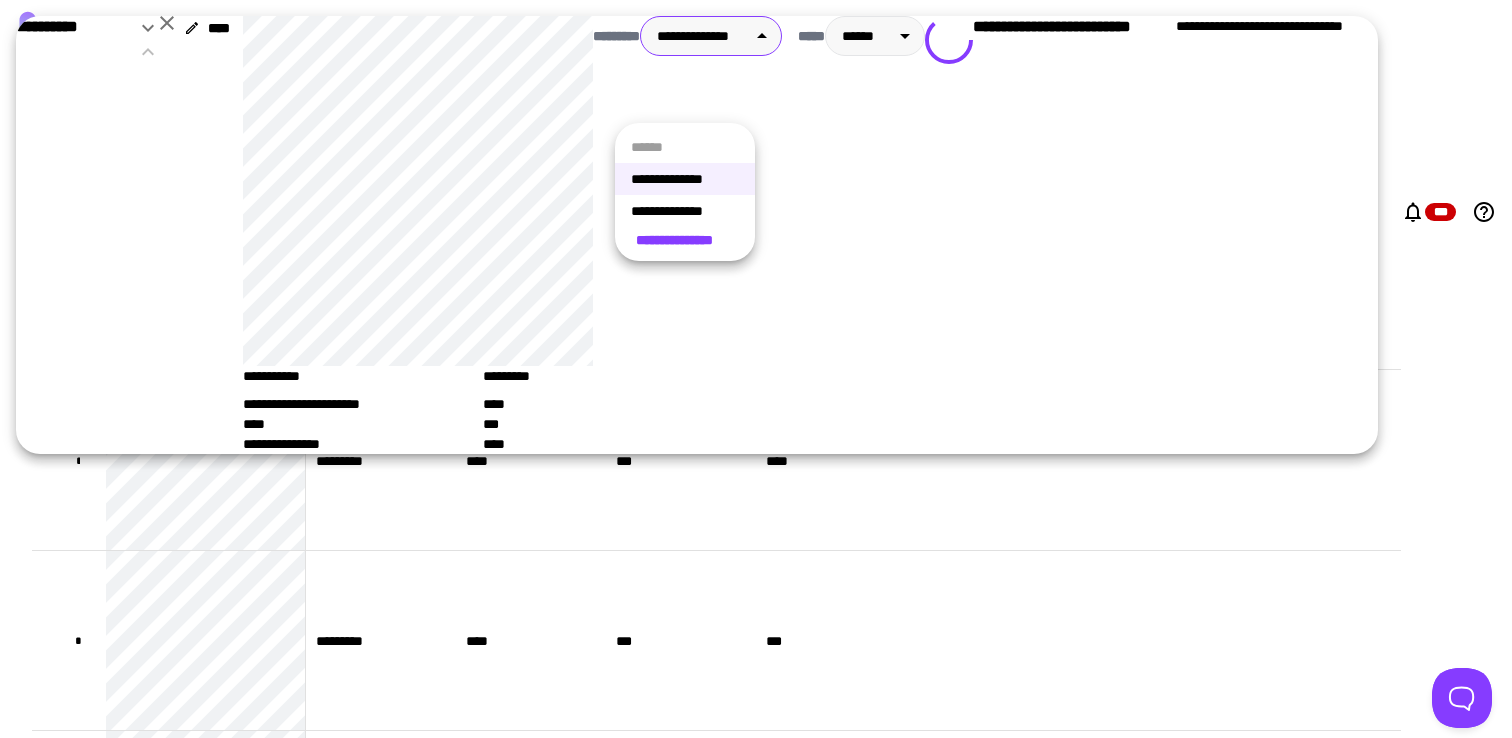 click on "**********" at bounding box center [685, 211] 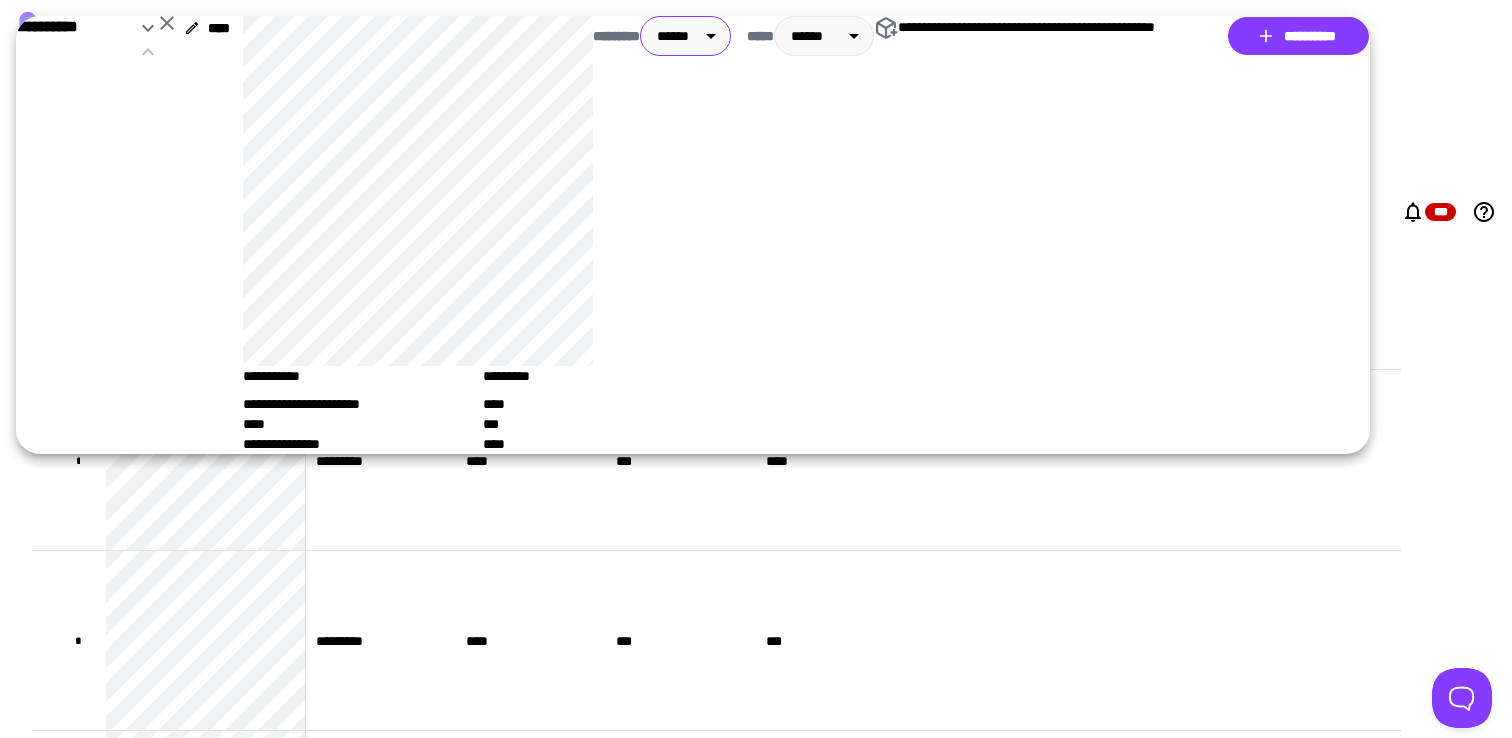 click on "[FIRST] [LAST] [EMAIL] [PHONE] [ADDRESS] [CITY] [STATE] [ZIP] [COUNTRY] [CREDIT_CARD] [EXPIRY_DATE] [CVV] [NAME_ON_CARD] [BILLING_ADDRESS] [BILLING_CITY] [BILLING_STATE] [BILLING_ZIP] [BILLING_COUNTRY] [PHONE_NUMBER] [EMAIL_ADDRESS] [DATE_OF_BIRTH] [AGE] [GENDER] [NATIONALITY] [PASSPORT_NUMBER] [DRIVER_LICENSE_NUMBER]" at bounding box center (756, 369) 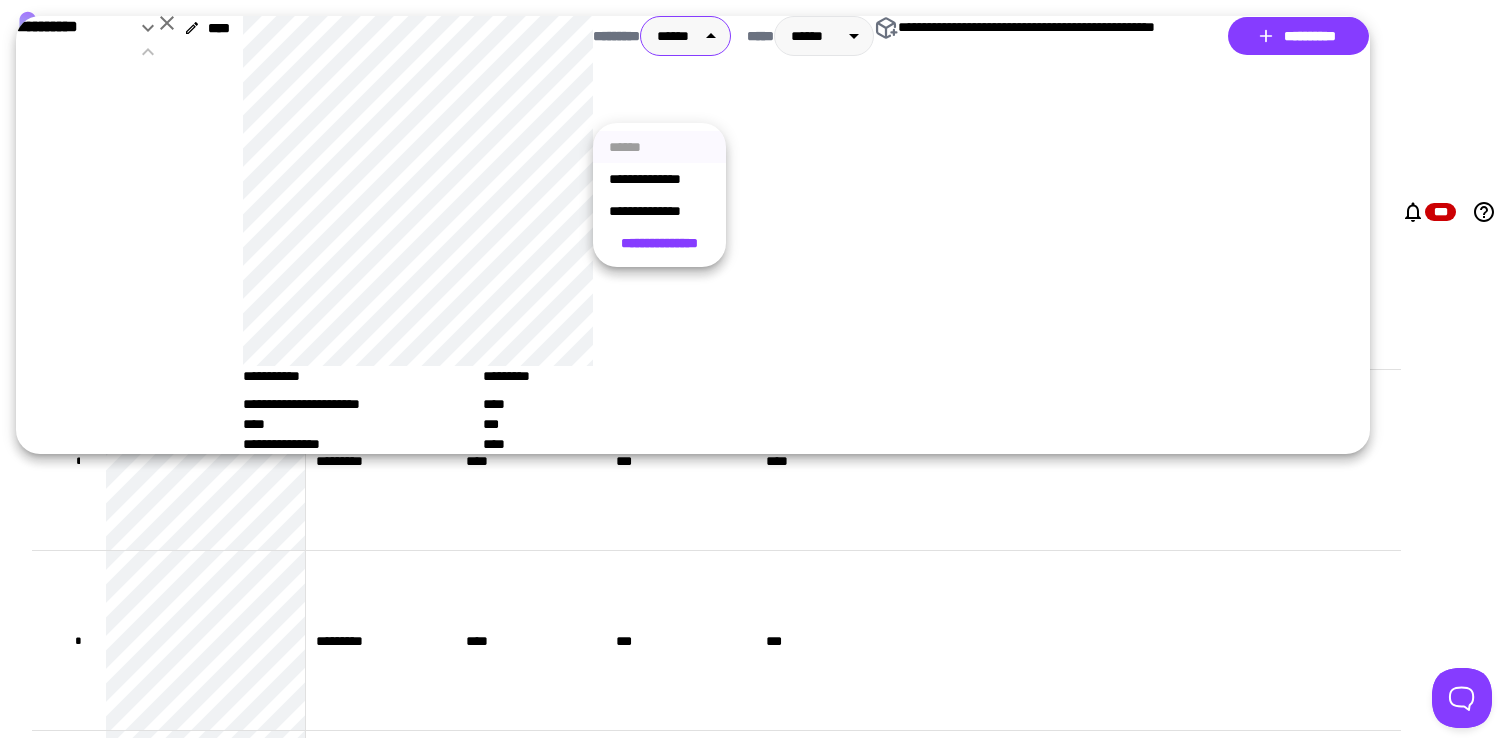 click on "**********" at bounding box center [659, 179] 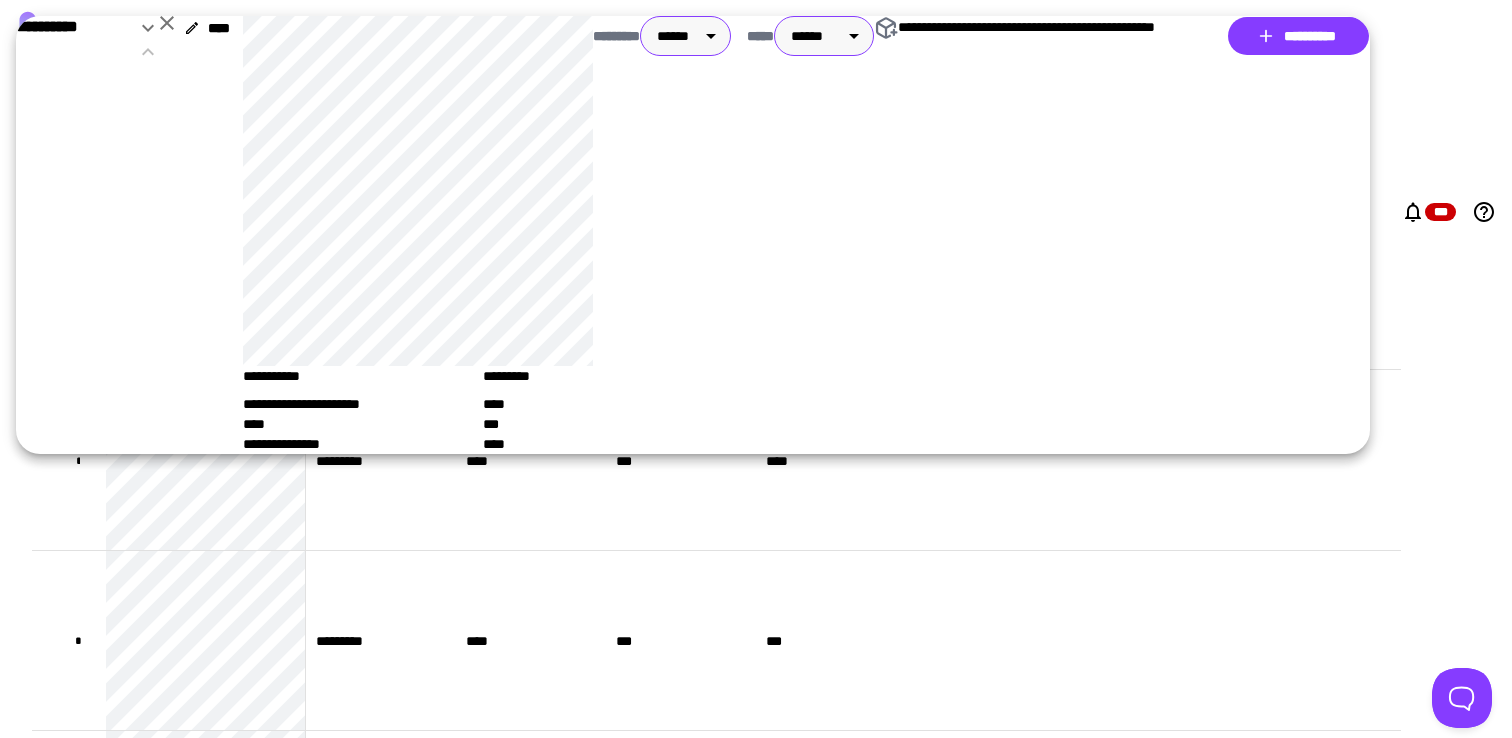 click on "[FIRST] [LAST] [EMAIL] [PHONE] [ADDRESS] [CITY] [STATE] [ZIP] [COUNTRY] [CREDIT_CARD] [EXPIRY_DATE] [CVV] [NAME_ON_CARD] [BILLING_ADDRESS] [BILLING_CITY] [BILLING_STATE] [BILLING_ZIP] [BILLING_COUNTRY] [PHONE_NUMBER] [EMAIL_ADDRESS] [DATE_OF_BIRTH] [AGE] [GENDER] [NATIONALITY] [PASSPORT_NUMBER] [DRIVER_LICENSE_NUMBER]" at bounding box center [756, 369] 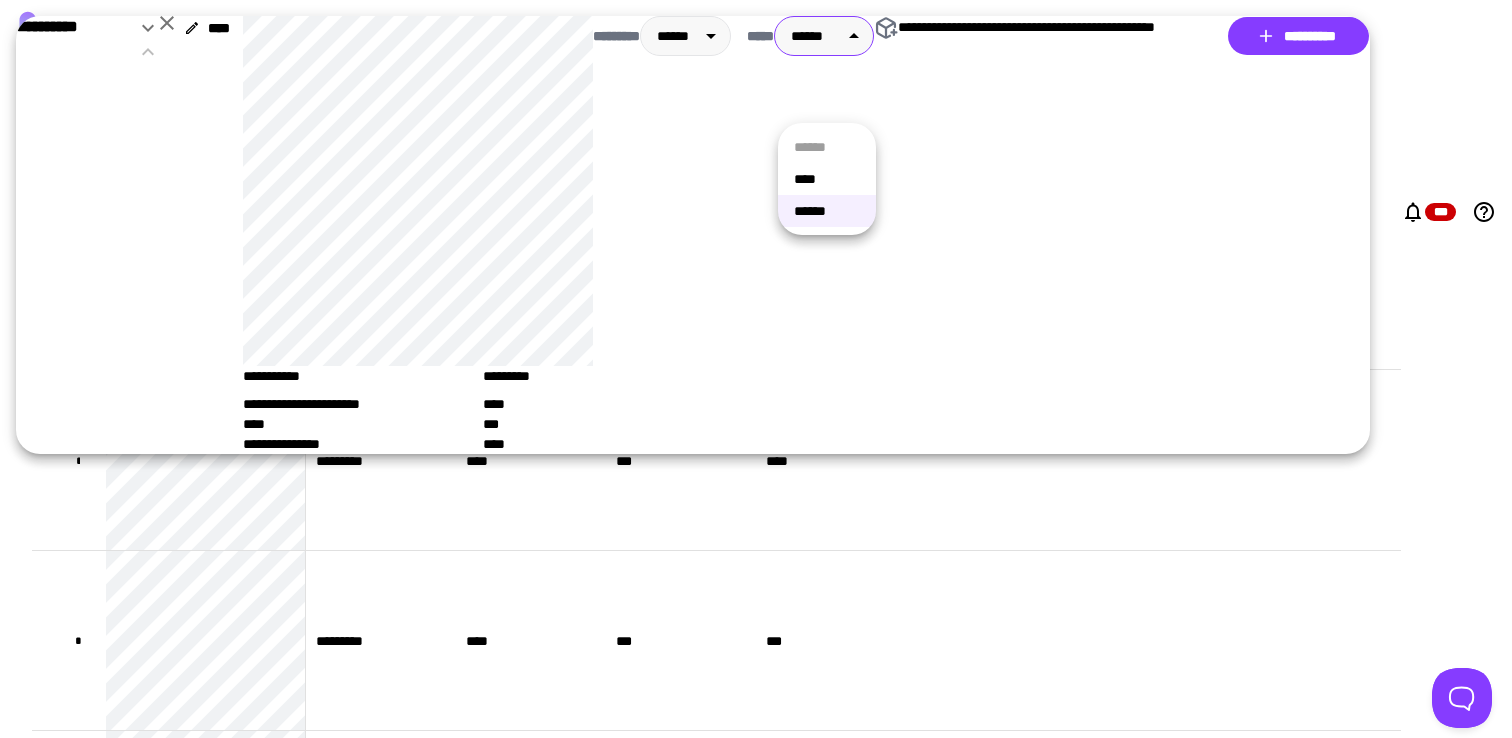 click on "****" at bounding box center [827, 179] 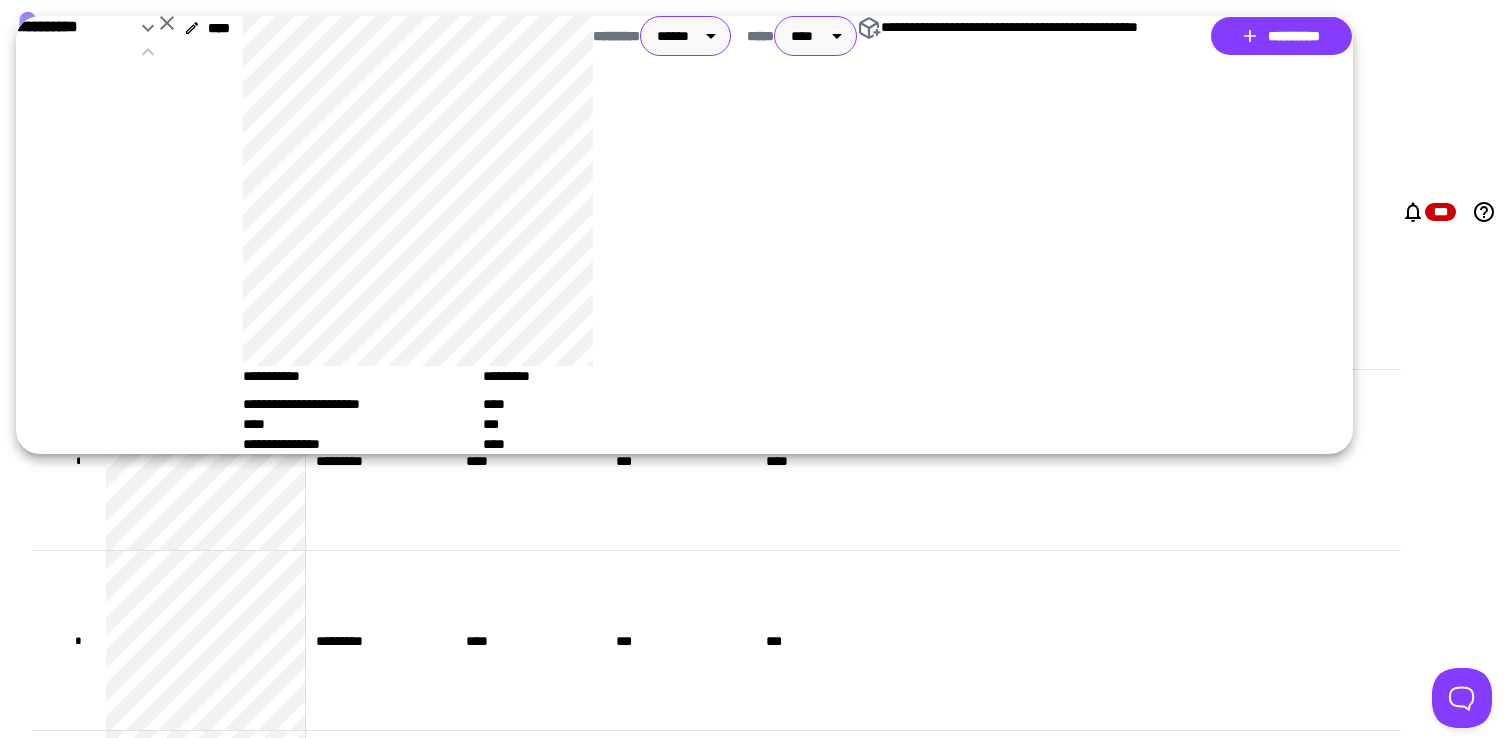 click on "[FIRST] [LAST] [EMAIL] [PHONE] [ADDRESS] [CITY] [STATE] [ZIP] [COUNTRY] [CREDIT_CARD] [EXPIRY_DATE] [CVV] [NAME_ON_CARD] [BILLING_ADDRESS] [BILLING_CITY] [BILLING_STATE] [BILLING_ZIP] [BILLING_COUNTRY] [PHONE_NUMBER] [EMAIL_ADDRESS] [DATE_OF_BIRTH] [AGE] [GENDER] [NATIONALITY] [PASSPORT_NUMBER] [DRIVER_LICENSE_NUMBER]" at bounding box center (756, 369) 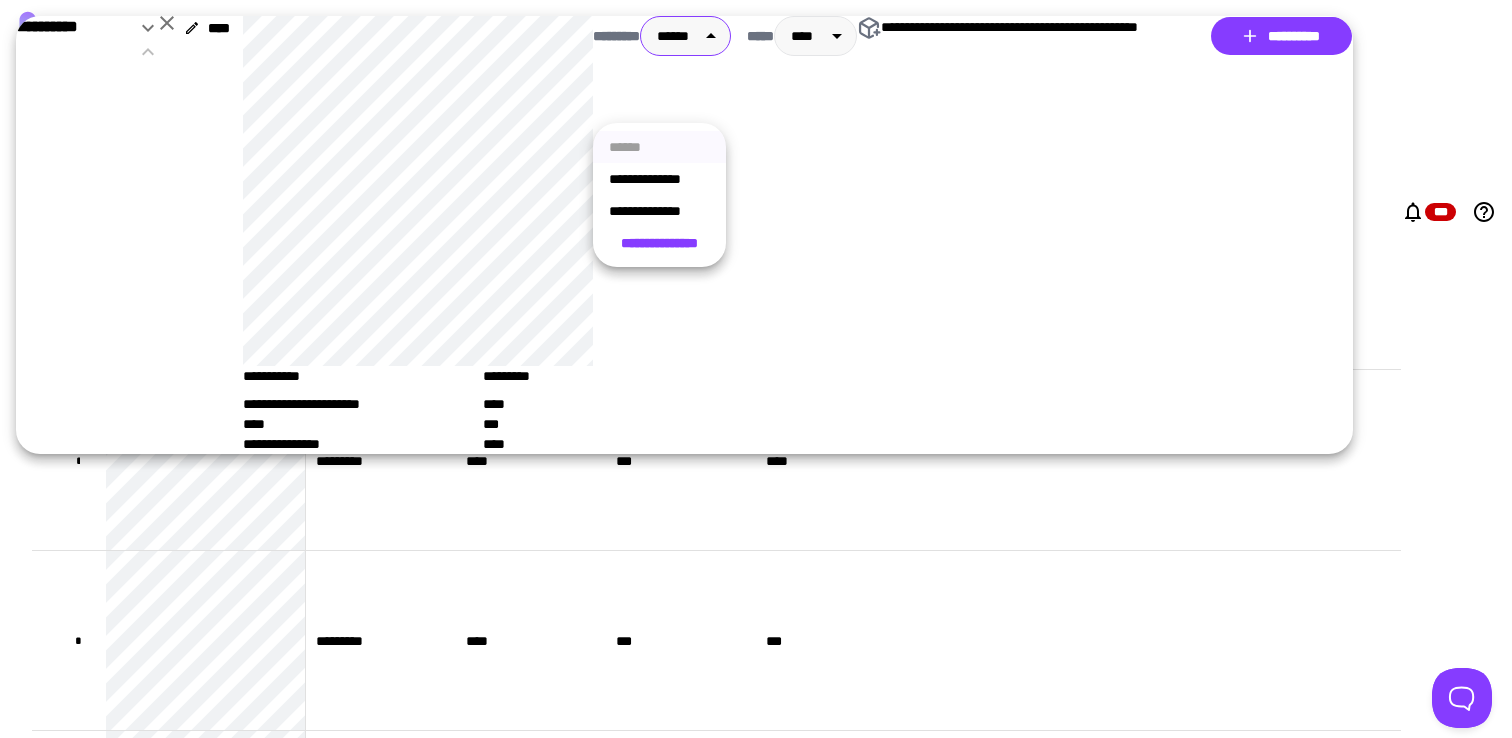 click on "**********" at bounding box center [659, 179] 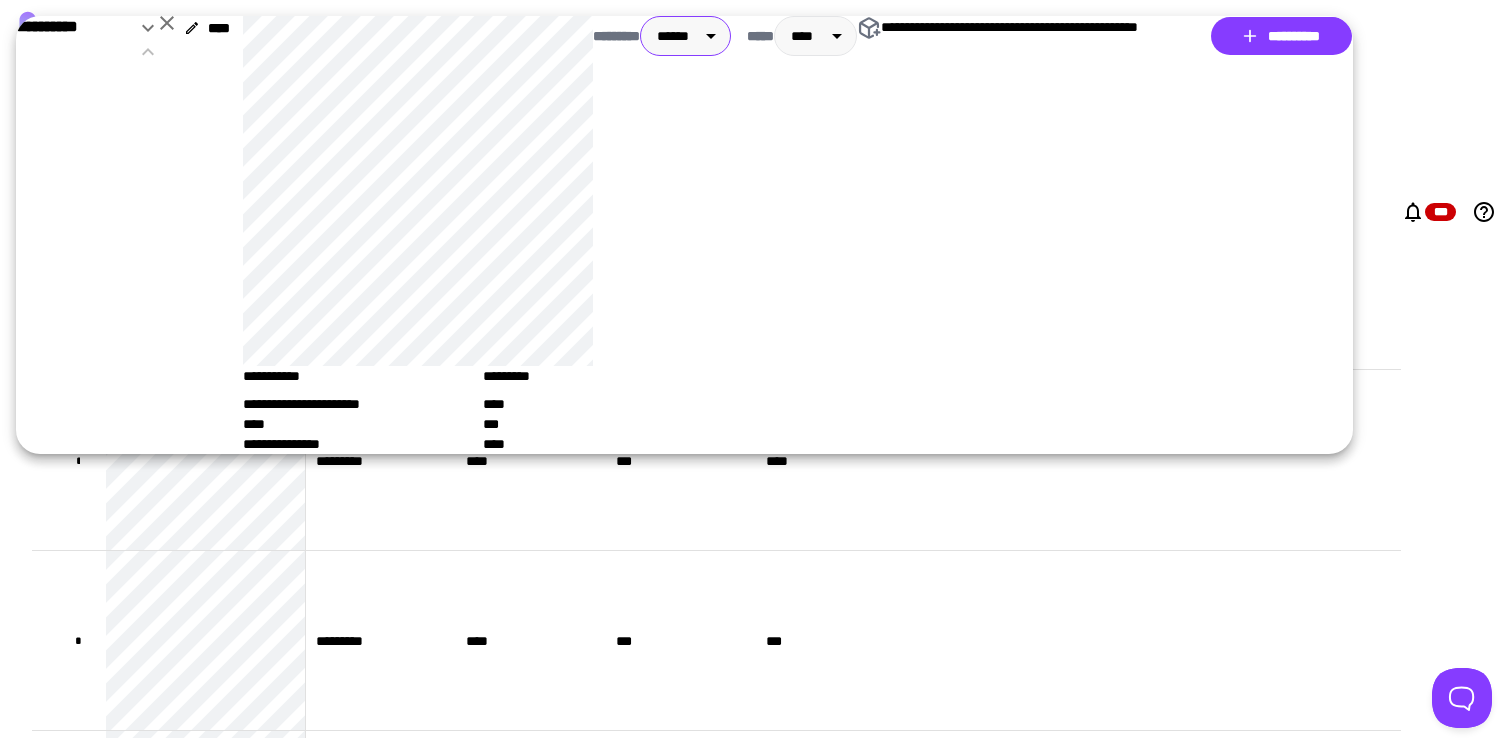 click 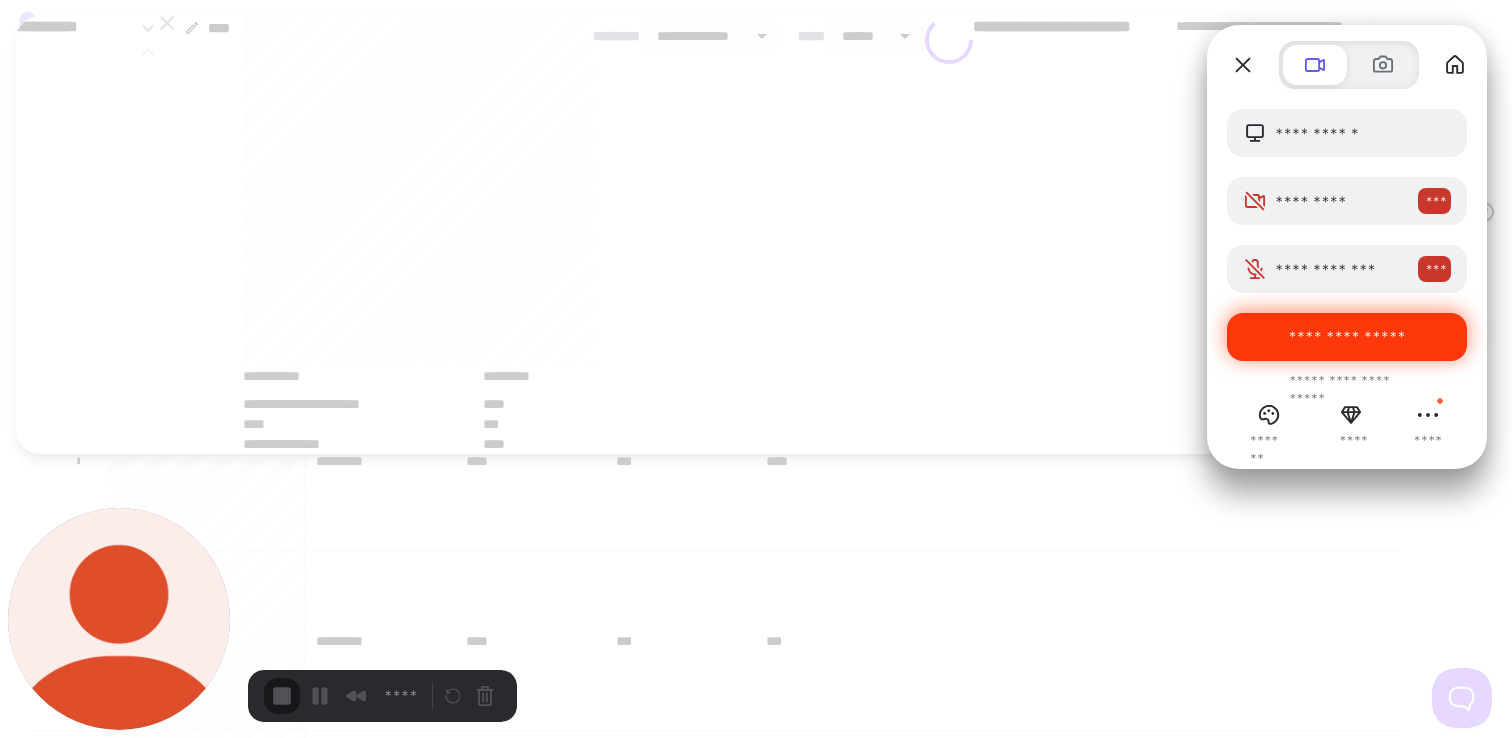 click on "**********" at bounding box center [1347, 336] 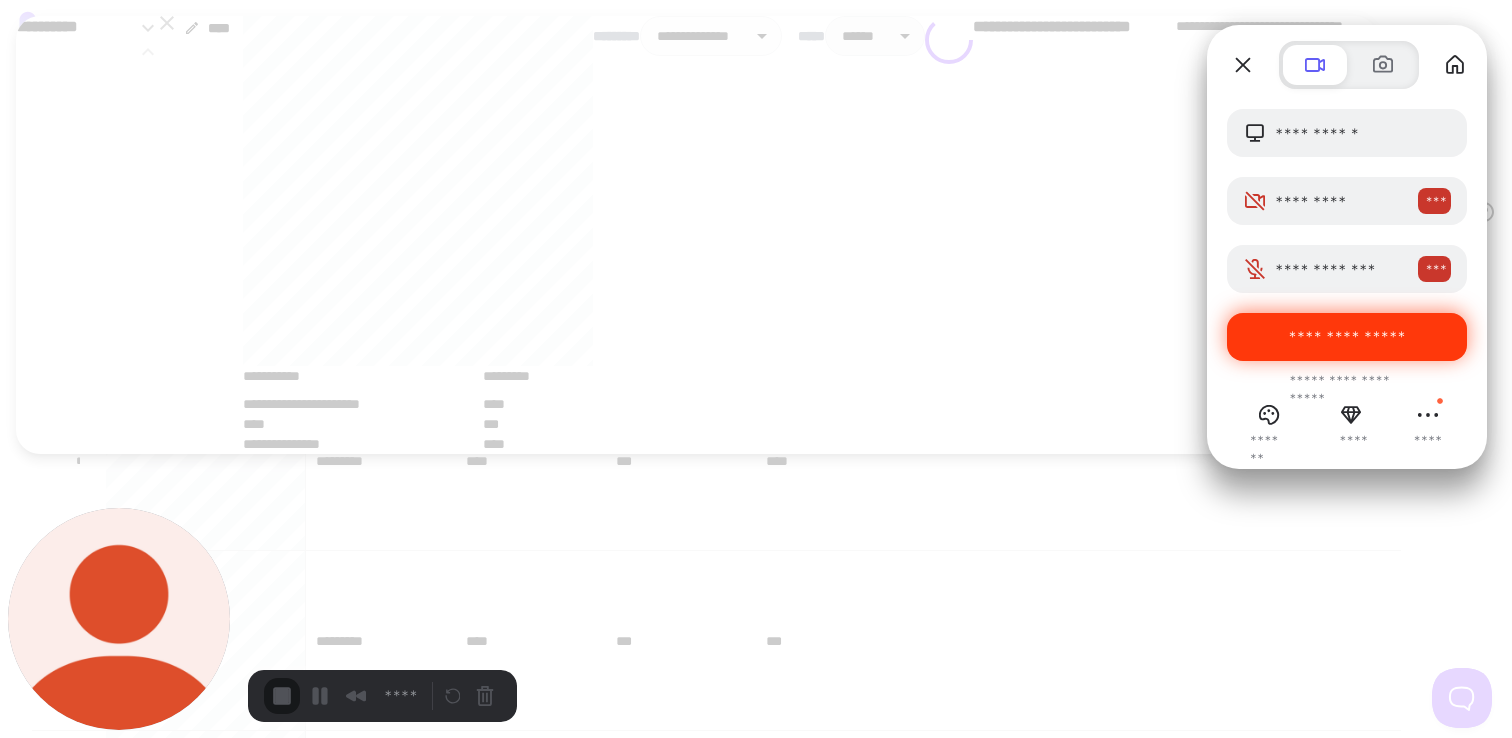 click on "**********" at bounding box center (352, 1648) 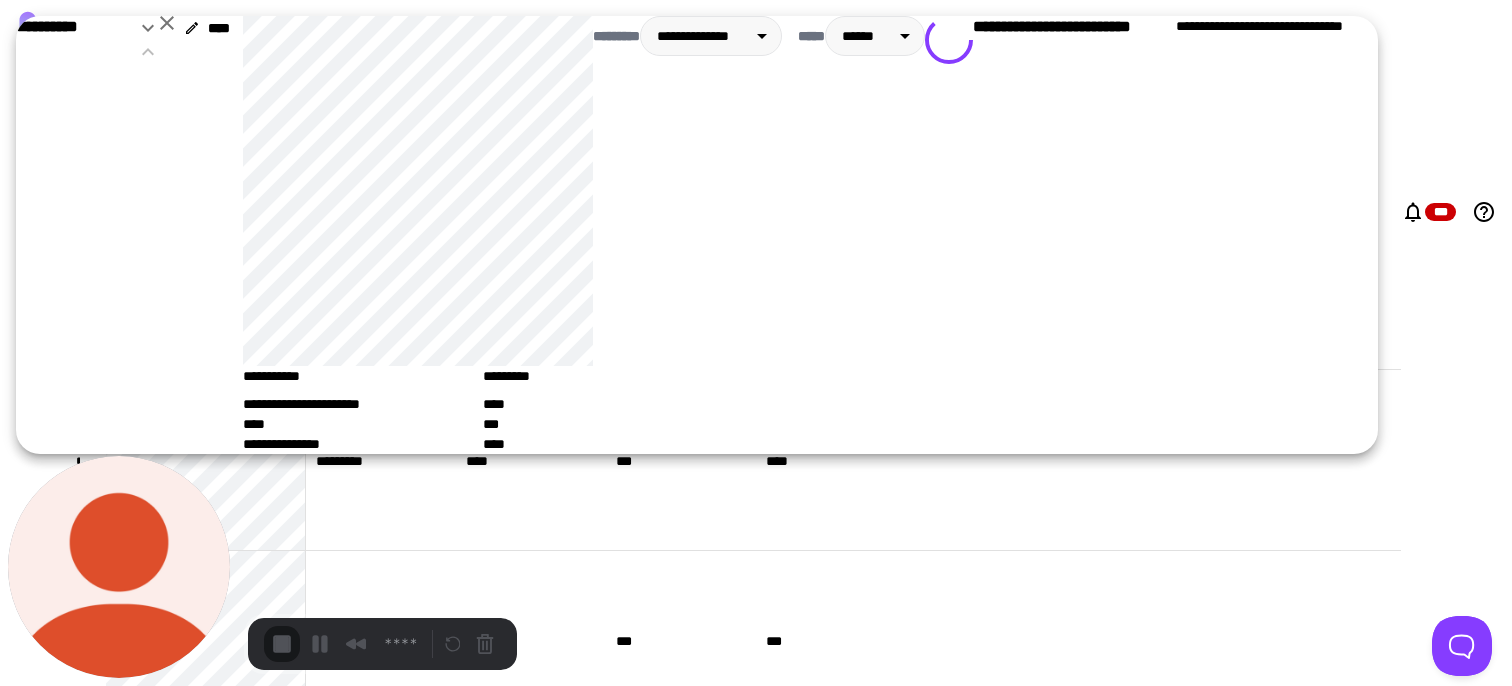 click on "**********" at bounding box center (45, 738) 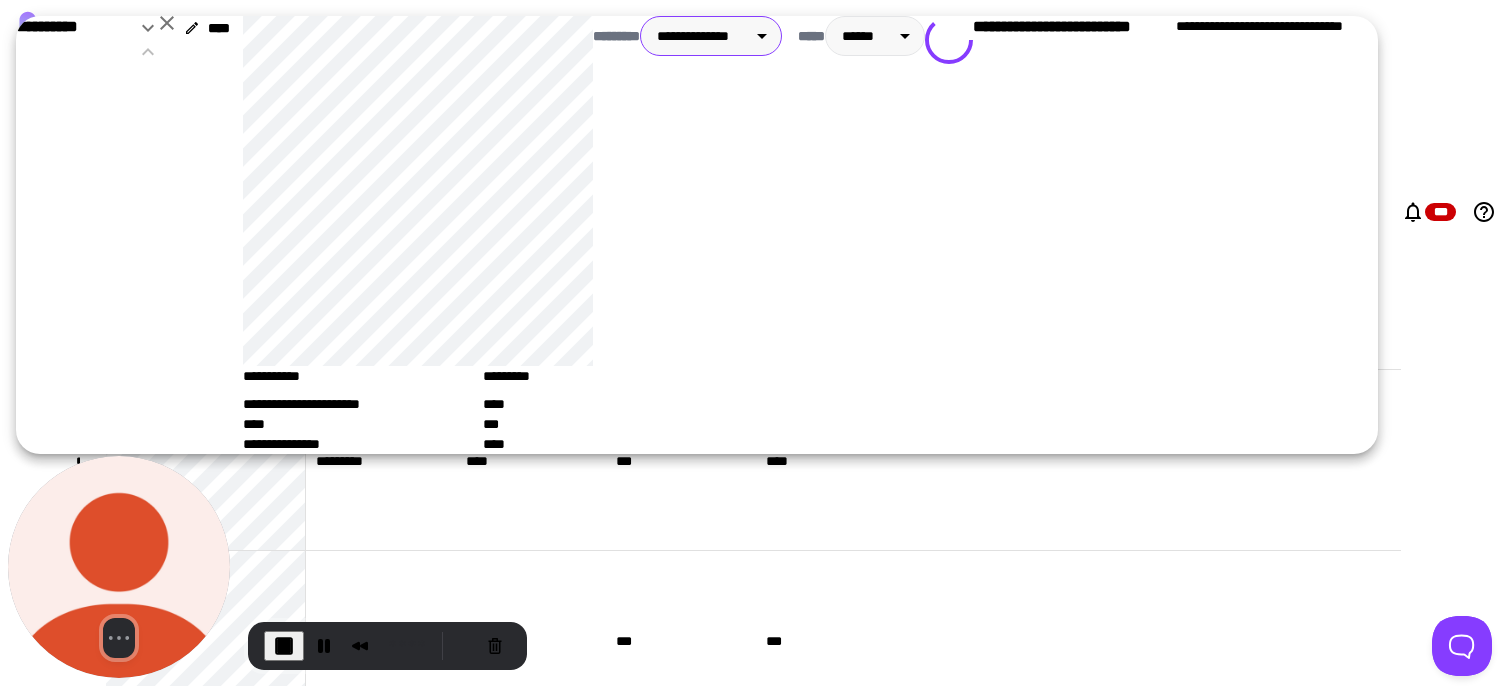 click on "[FIRST] [LAST] [EMAIL] [PHONE] [ADDRESS] [CITY] [STATE] [ZIP] [COUNTRY] [CREDIT_CARD] [EXPIRY_DATE] [CVV] [NAME_ON_CARD] [BILLING_ADDRESS] [BILLING_CITY] [BILLING_STATE] [BILLING_ZIP] [BILLING_COUNTRY] [PHONE_NUMBER] [EMAIL_ADDRESS] [DATE_OF_BIRTH] [AGE] [GENDER] [NATIONALITY] [PASSPORT_NUMBER] [DRIVER_LICENSE_NUMBER]" at bounding box center [756, 343] 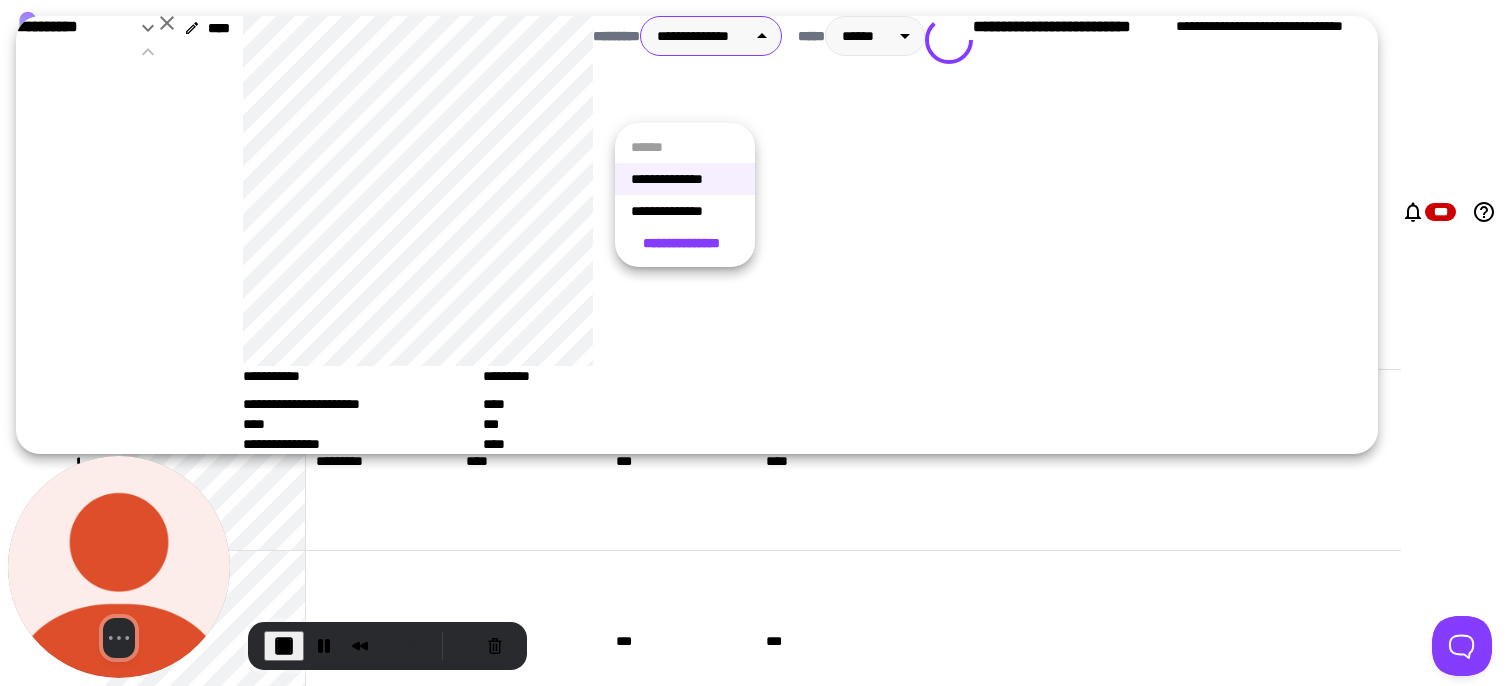 click on "**********" at bounding box center (685, 211) 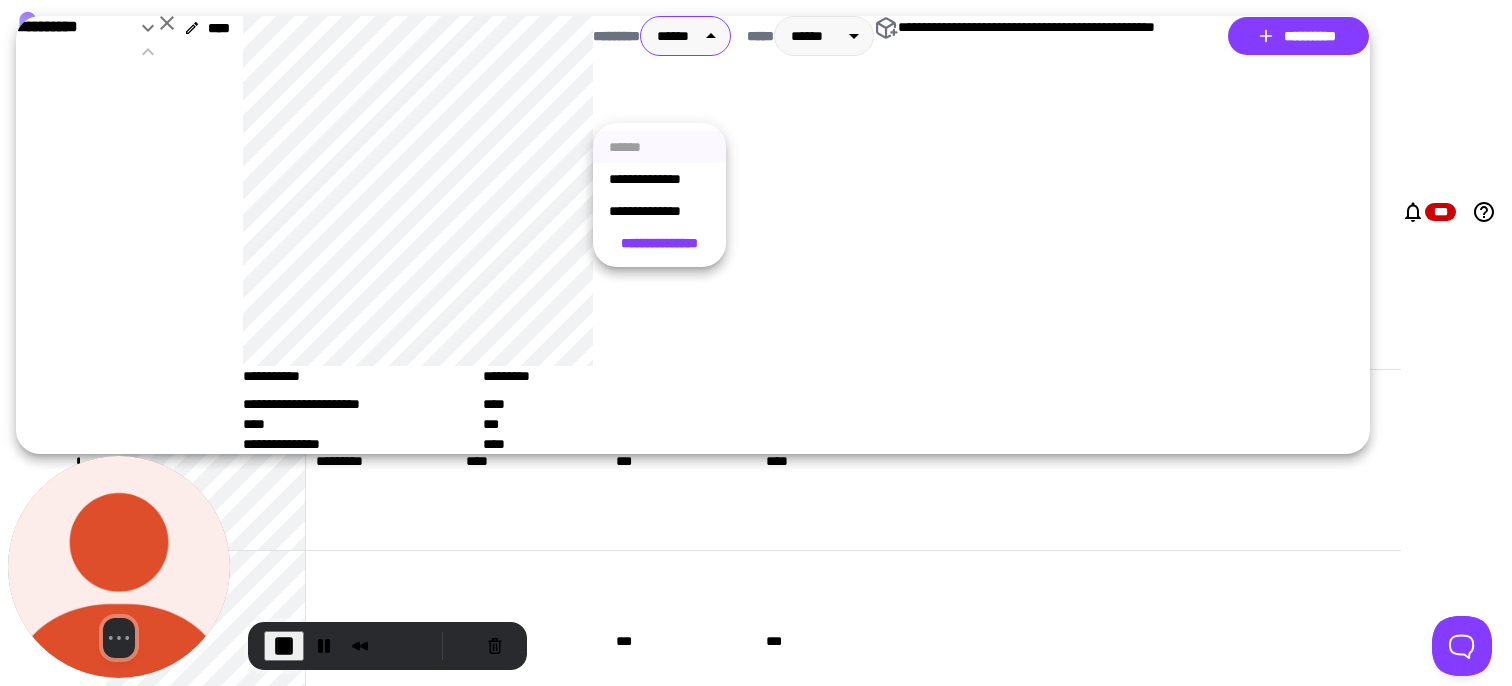 click on "[FIRST] [LAST] [EMAIL] [PHONE] [ADDRESS] [CITY] [STATE] [ZIP] [COUNTRY] [CREDIT_CARD] [EXPIRY_DATE] [CVV] [NAME_ON_CARD] [BILLING_ADDRESS] [BILLING_CITY] [BILLING_STATE] [BILLING_ZIP] [BILLING_COUNTRY] [PHONE_NUMBER] [EMAIL_ADDRESS] [DATE_OF_BIRTH] [AGE] [GENDER] [NATIONALITY] [PASSPORT_NUMBER] [DRIVER_LICENSE_NUMBER]" at bounding box center (756, 343) 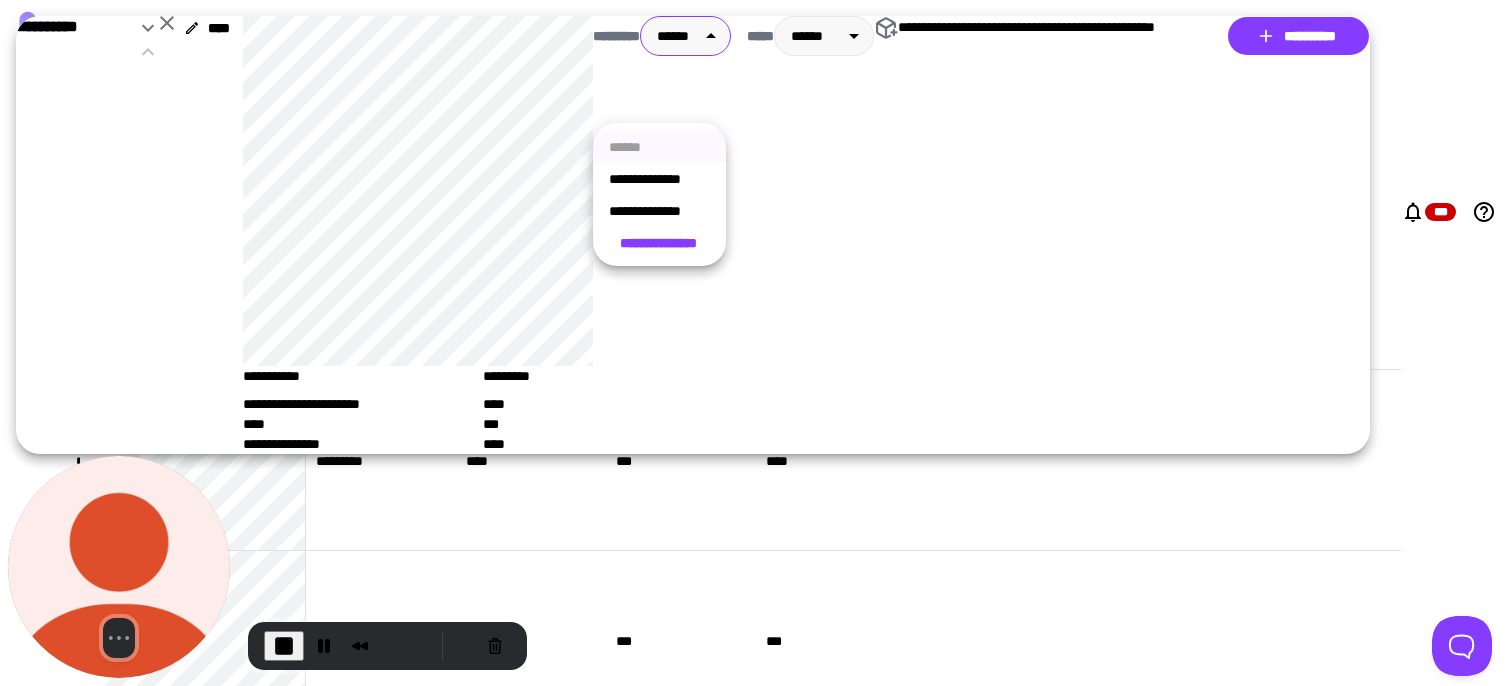 click on "**********" at bounding box center (659, 179) 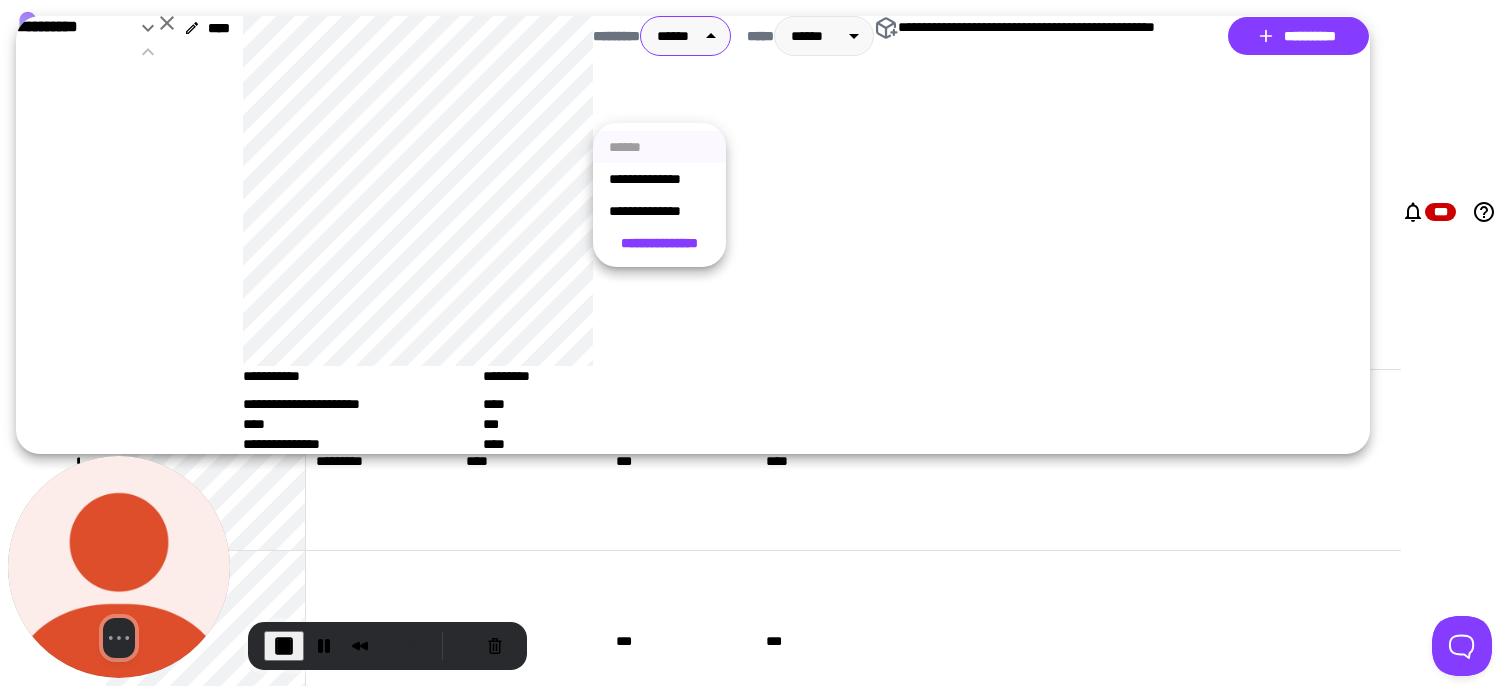 click on "[FIRST] [LAST] [EMAIL] [PHONE] [ADDRESS] [CITY] [STATE] [ZIP] [COUNTRY] [CREDIT_CARD] [EXPIRY_DATE] [CVV] [NAME_ON_CARD] [BILLING_ADDRESS] [BILLING_CITY] [BILLING_STATE] [BILLING_ZIP] [BILLING_COUNTRY] [PHONE_NUMBER] [EMAIL_ADDRESS] [DATE_OF_BIRTH] [AGE] [GENDER] [NATIONALITY] [PASSPORT_NUMBER] [DRIVER_LICENSE_NUMBER]" at bounding box center [756, 343] 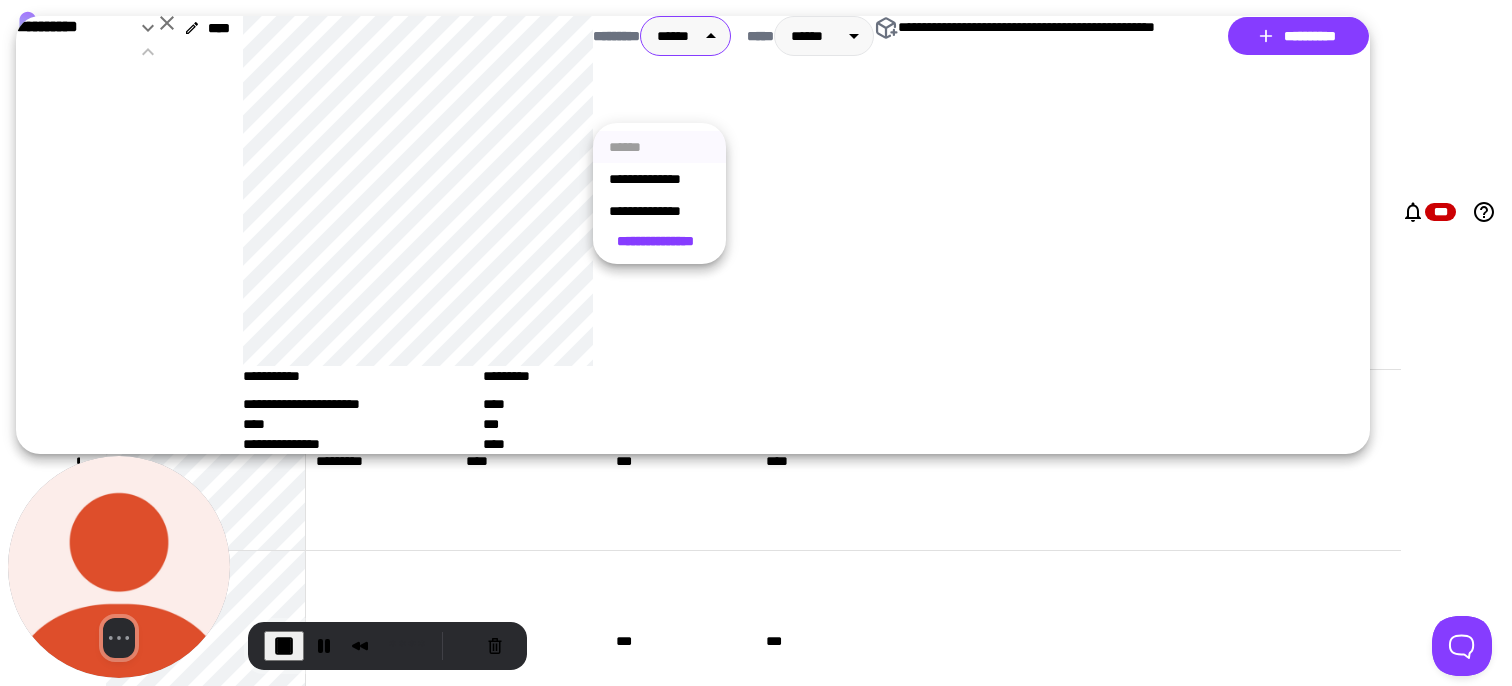 click on "**********" at bounding box center [659, 211] 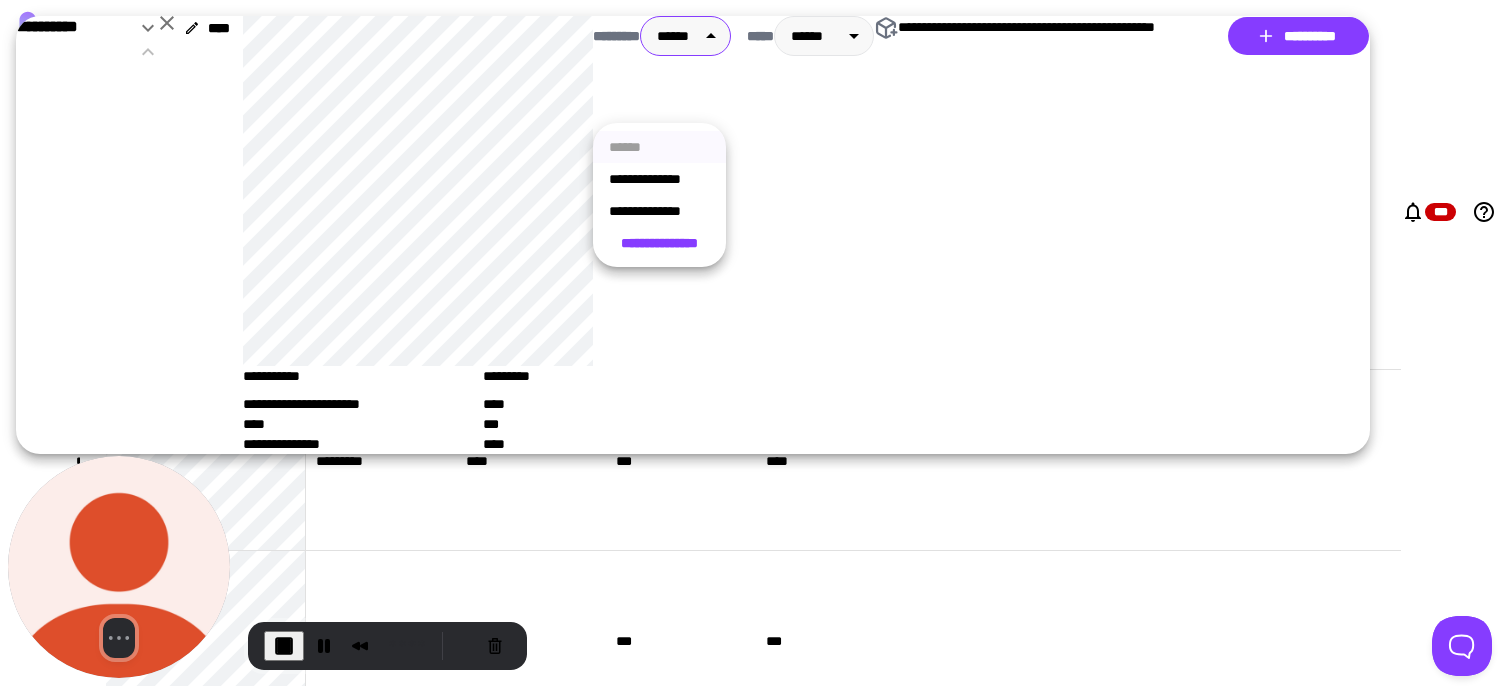 click on "[FIRST] [LAST] [EMAIL] [PHONE] [ADDRESS] [CITY] [STATE] [ZIP] [COUNTRY] [CREDIT_CARD] [EXPIRY_DATE] [CVV] [NAME_ON_CARD] [BILLING_ADDRESS] [BILLING_CITY] [BILLING_STATE] [BILLING_ZIP] [BILLING_COUNTRY] [PHONE_NUMBER] [EMAIL_ADDRESS] [DATE_OF_BIRTH] [AGE] [GENDER] [NATIONALITY] [PASSPORT_NUMBER] [DRIVER_LICENSE_NUMBER]" at bounding box center [756, 343] 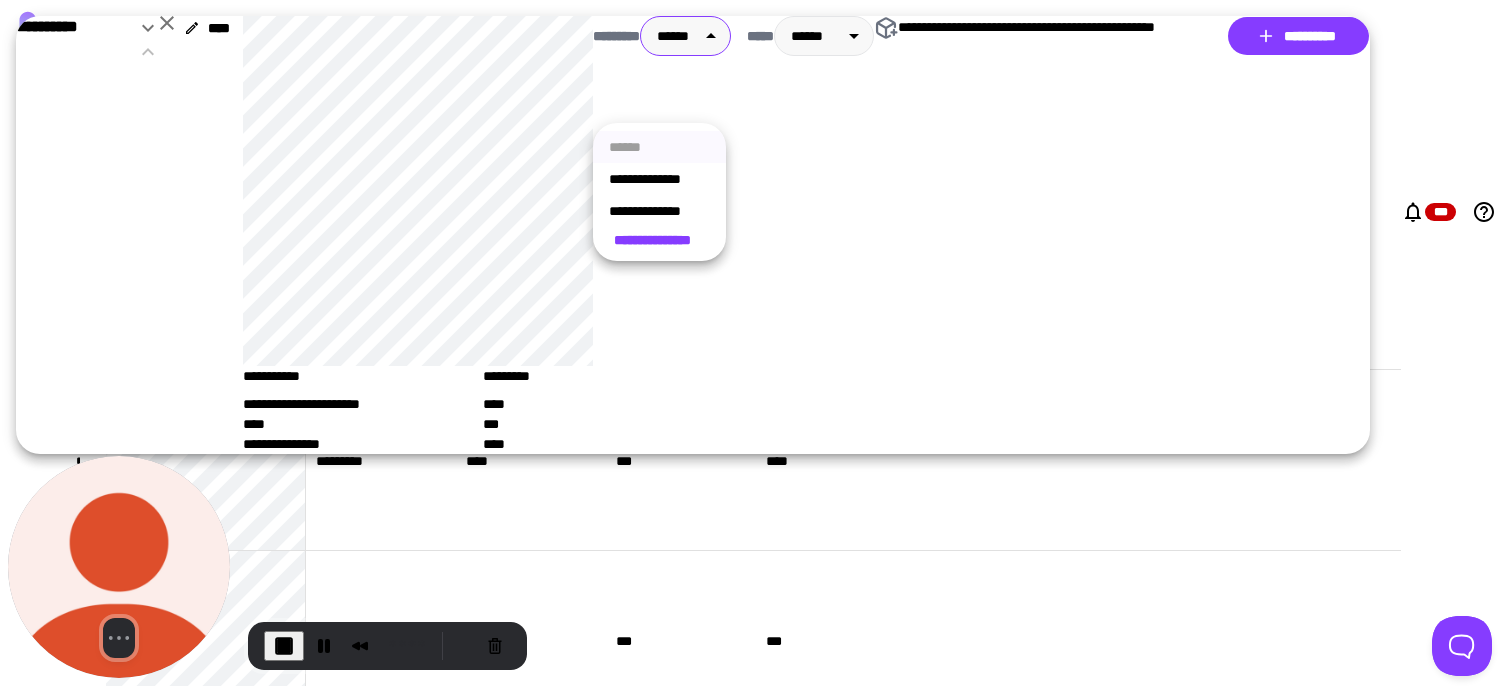 click on "**********" at bounding box center (659, 179) 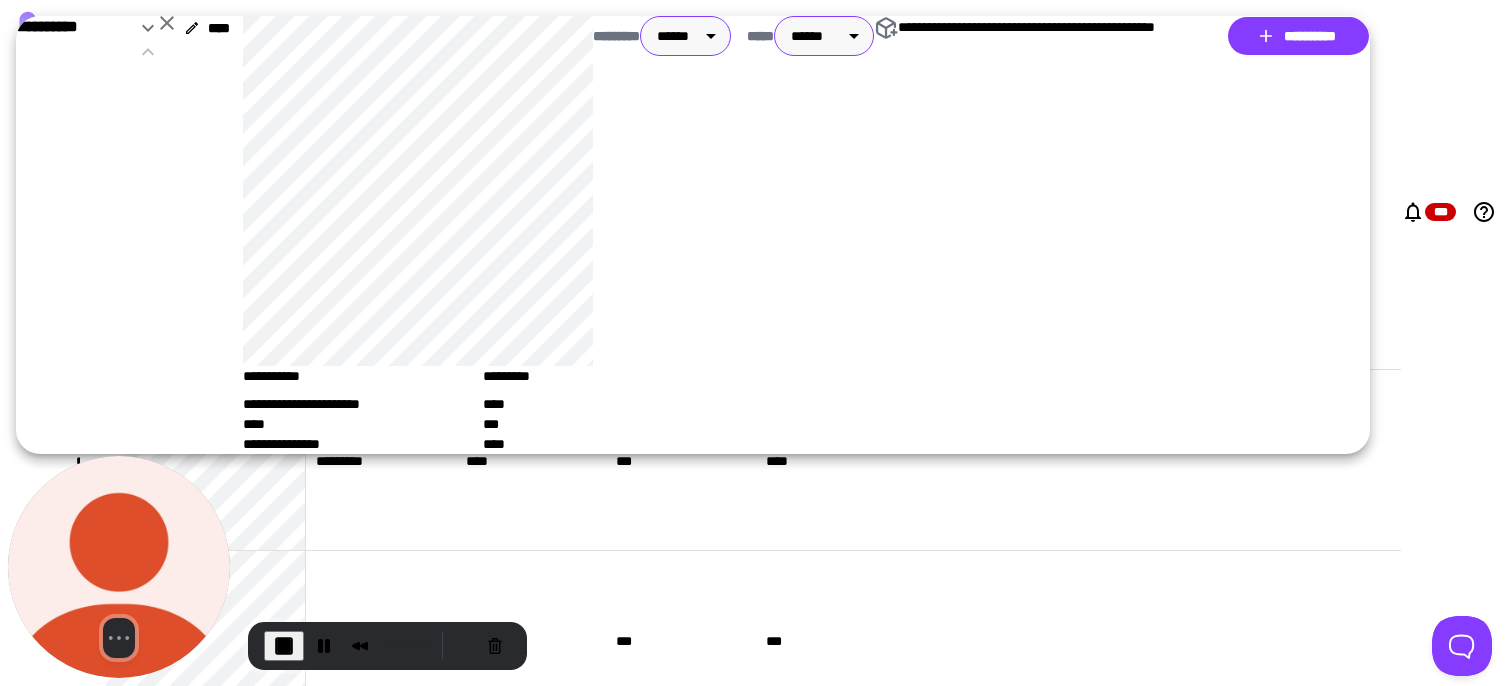click on "[FIRST] [LAST] [EMAIL] [PHONE] [ADDRESS] [CITY] [STATE] [ZIP] [COUNTRY] [CREDIT_CARD] [EXPIRY_DATE] [CVV] [NAME_ON_CARD] [BILLING_ADDRESS] [BILLING_CITY] [BILLING_STATE] [BILLING_ZIP] [BILLING_COUNTRY] [PHONE_NUMBER] [EMAIL_ADDRESS] [DATE_OF_BIRTH] [AGE] [GENDER] [NATIONALITY] [PASSPORT_NUMBER] [DRIVER_LICENSE_NUMBER]" at bounding box center (756, 343) 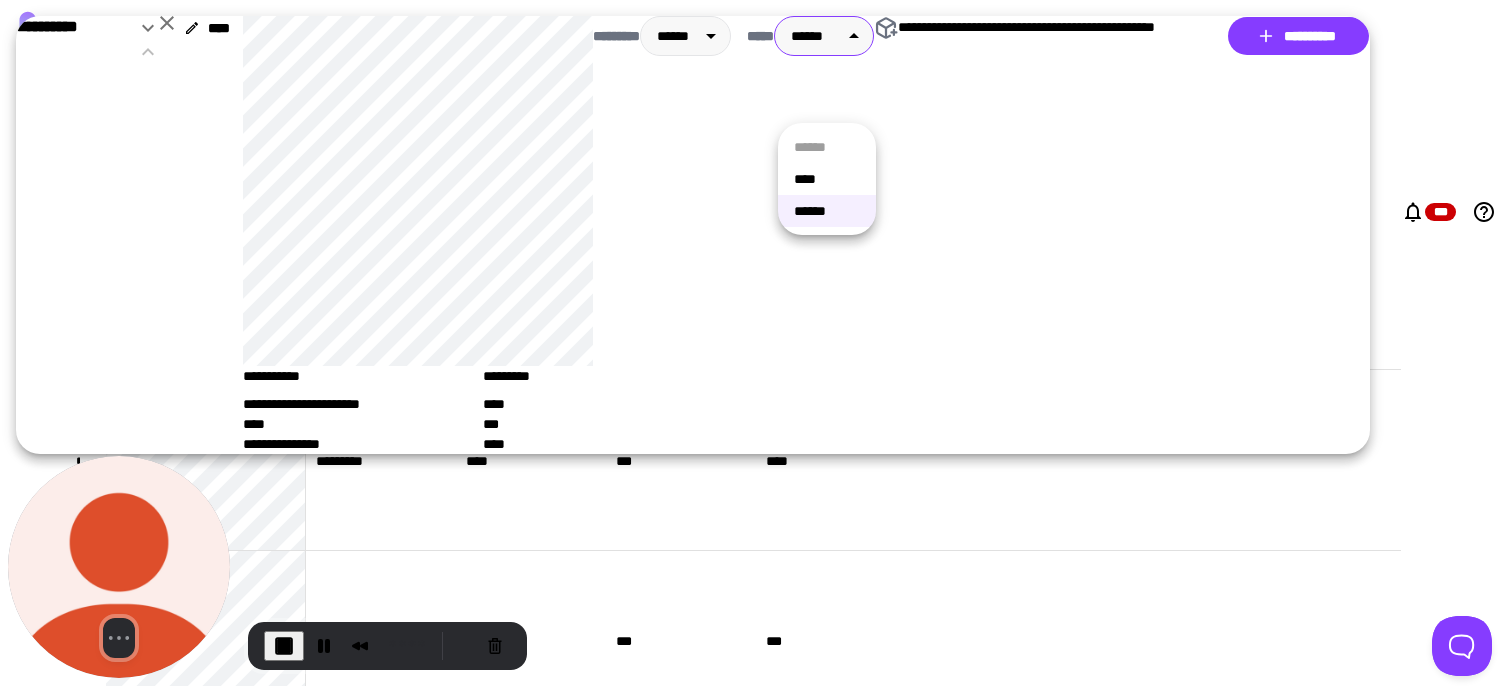 click on "****" at bounding box center [827, 179] 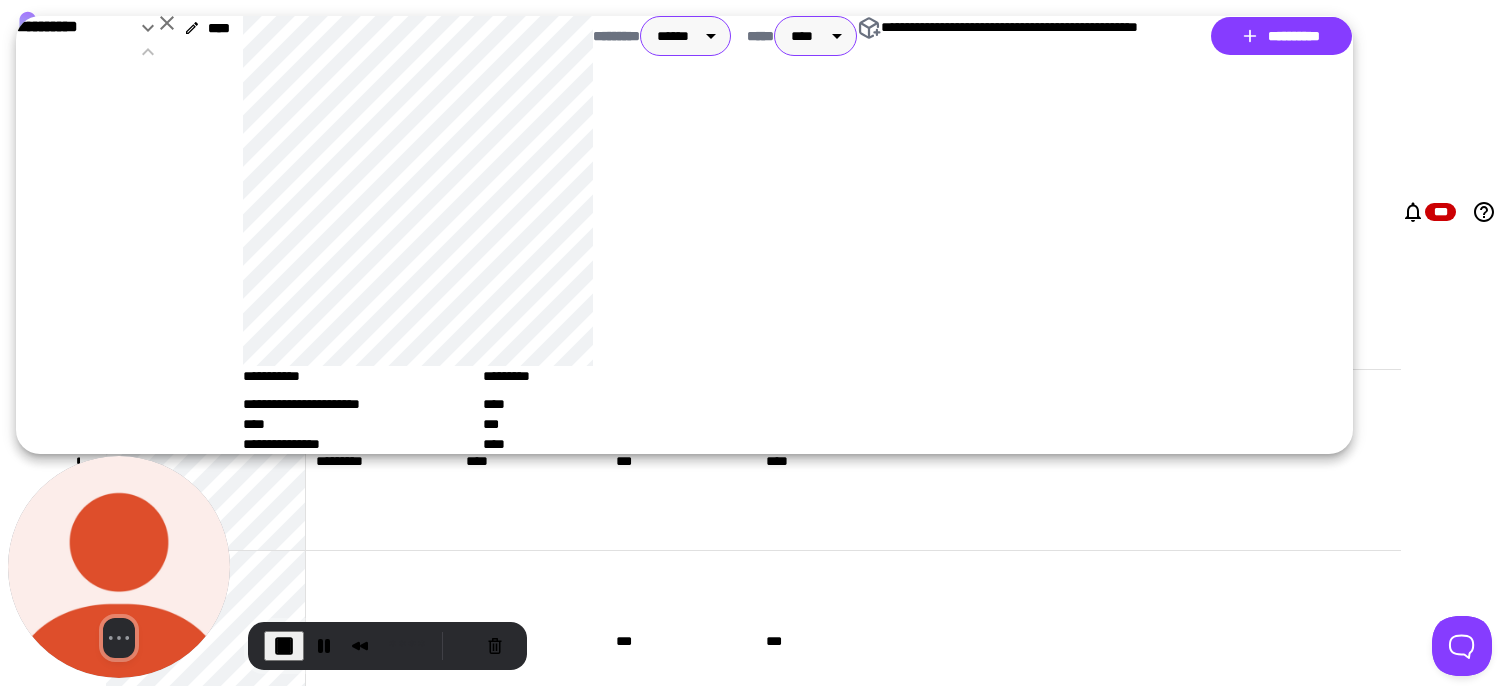 click on "[FIRST] [LAST] [EMAIL] [PHONE] [ADDRESS] [CITY] [STATE] [ZIP] [COUNTRY] [CREDIT_CARD] [EXPIRY_DATE] [CVV] [NAME_ON_CARD] [BILLING_ADDRESS] [BILLING_CITY] [BILLING_STATE] [BILLING_ZIP] [BILLING_COUNTRY] [PHONE_NUMBER] [EMAIL_ADDRESS] [DATE_OF_BIRTH] [AGE] [GENDER] [NATIONALITY] [PASSPORT_NUMBER] [DRIVER_LICENSE_NUMBER]" at bounding box center [756, 343] 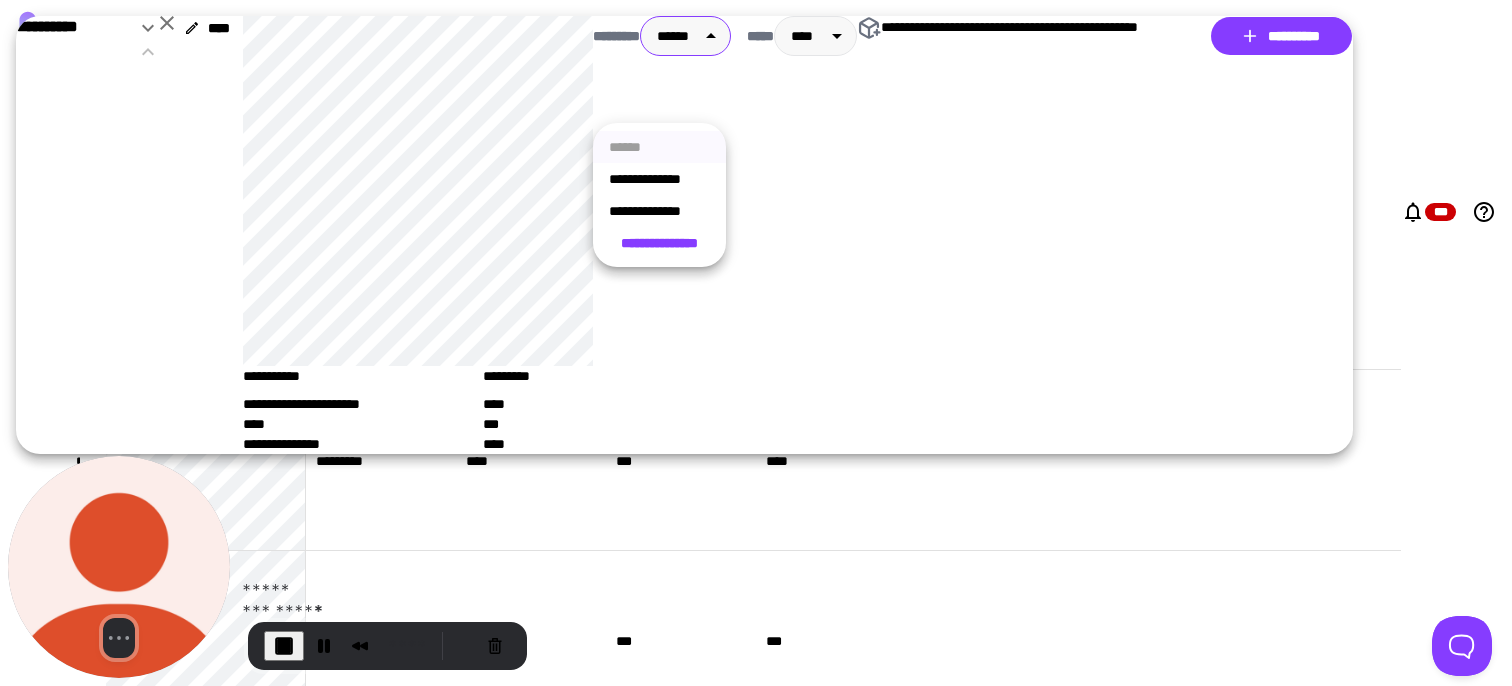click at bounding box center (284, 646) 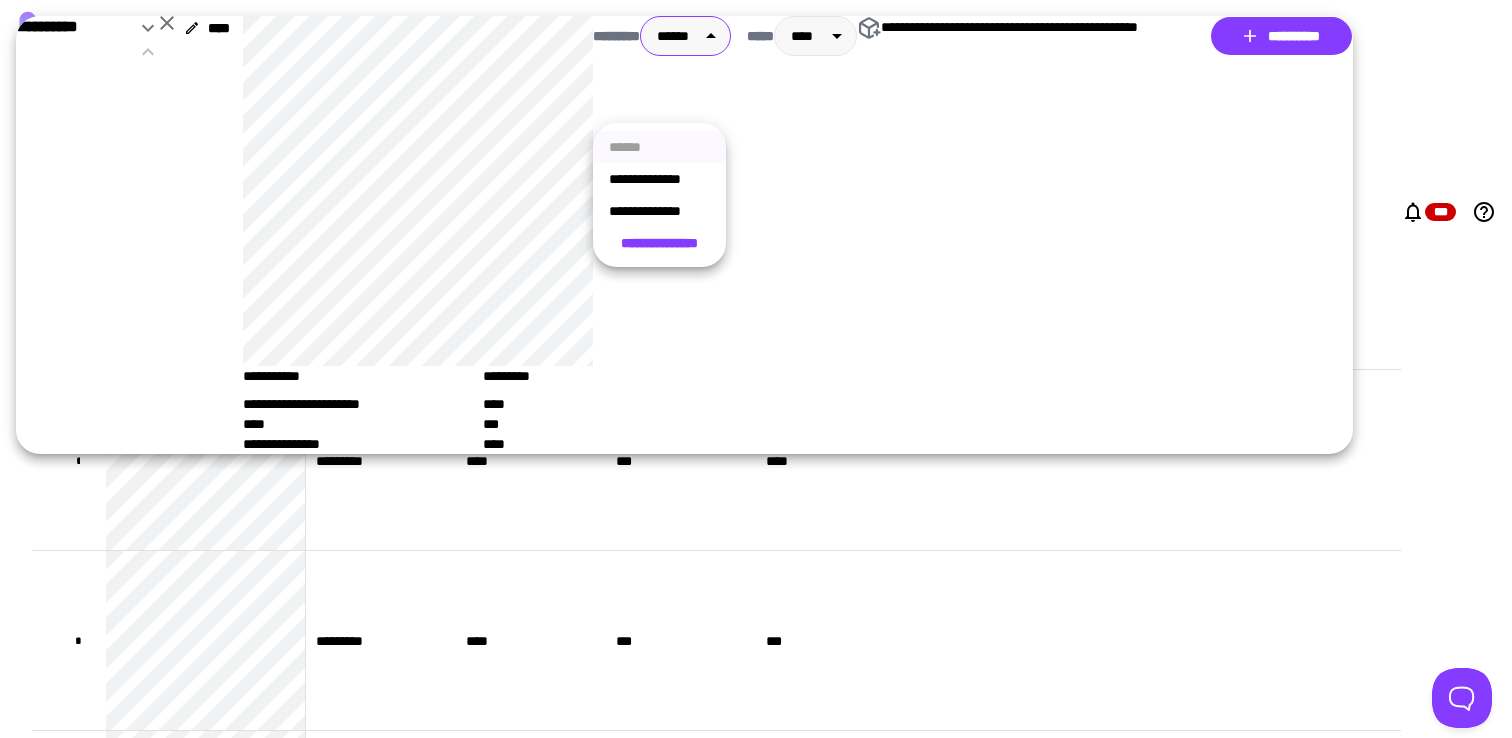 click at bounding box center (756, 369) 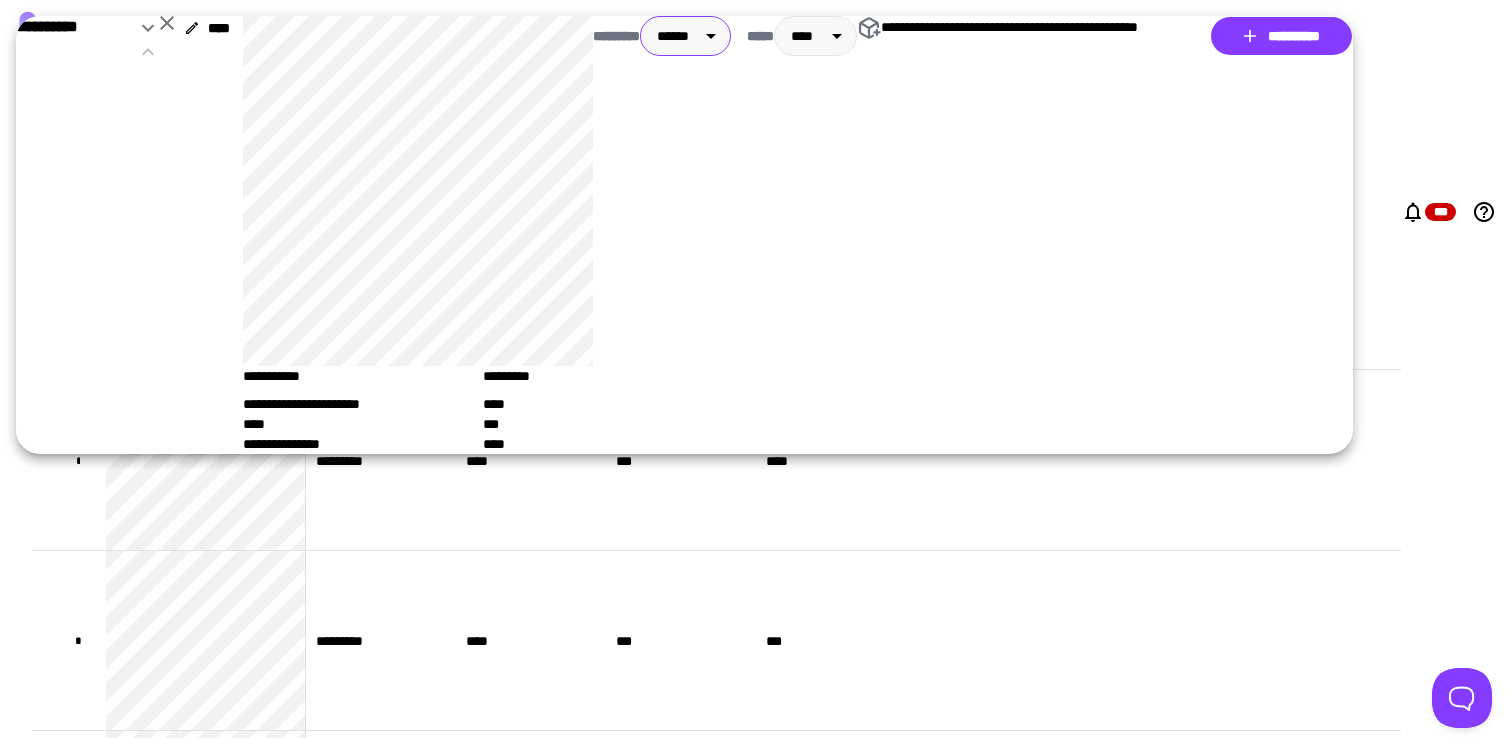 click on "[FIRST] [LAST] [EMAIL] [PHONE] [ADDRESS] [CITY] [STATE] [ZIP] [COUNTRY] [CREDIT_CARD] [EXPIRY_DATE] [CVV] [NAME_ON_CARD] [BILLING_ADDRESS] [BILLING_CITY] [BILLING_STATE] [BILLING_ZIP] [BILLING_COUNTRY] [PHONE_NUMBER] [EMAIL_ADDRESS] [DATE_OF_BIRTH] [AGE] [GENDER] [NATIONALITY] [PASSPORT_NUMBER] [DRIVER_LICENSE_NUMBER]" at bounding box center [756, 369] 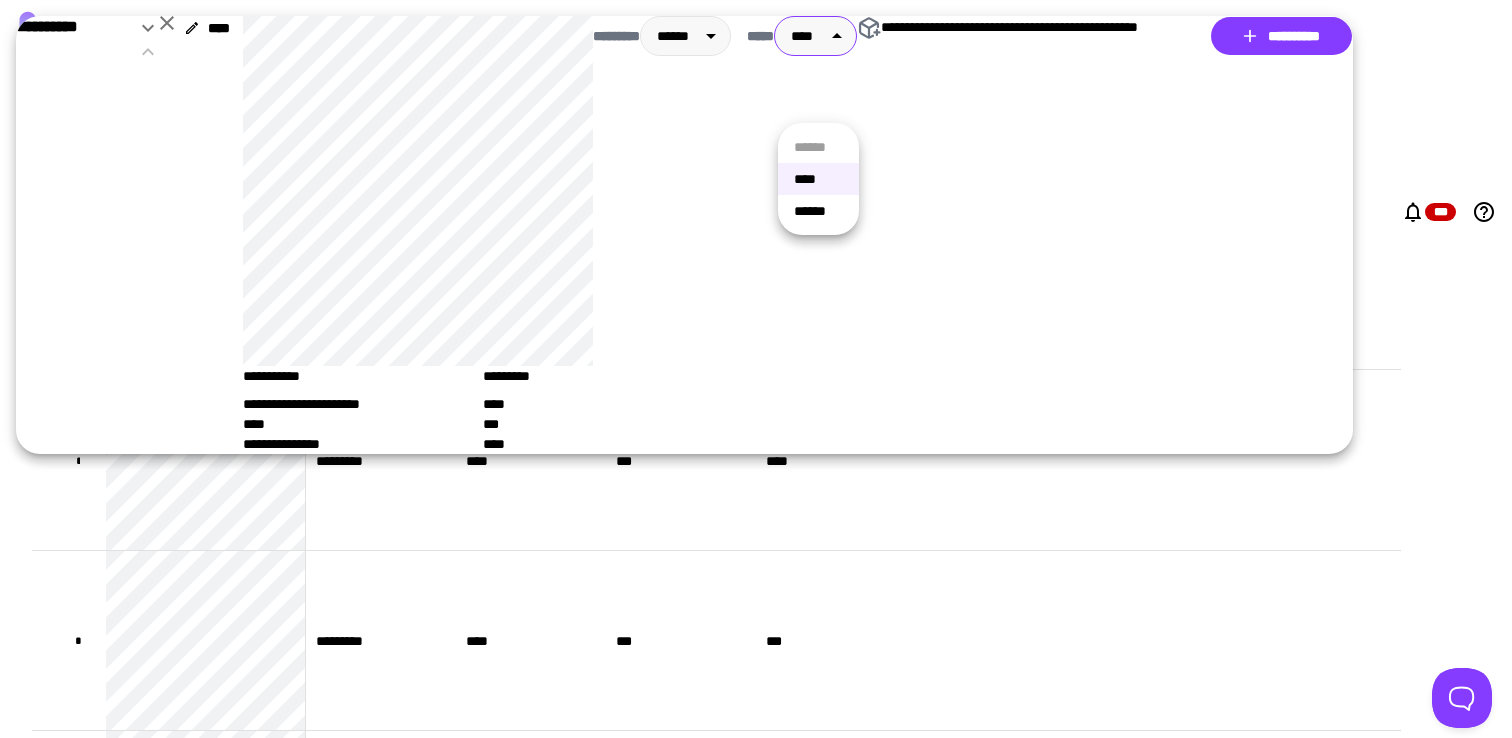 type 